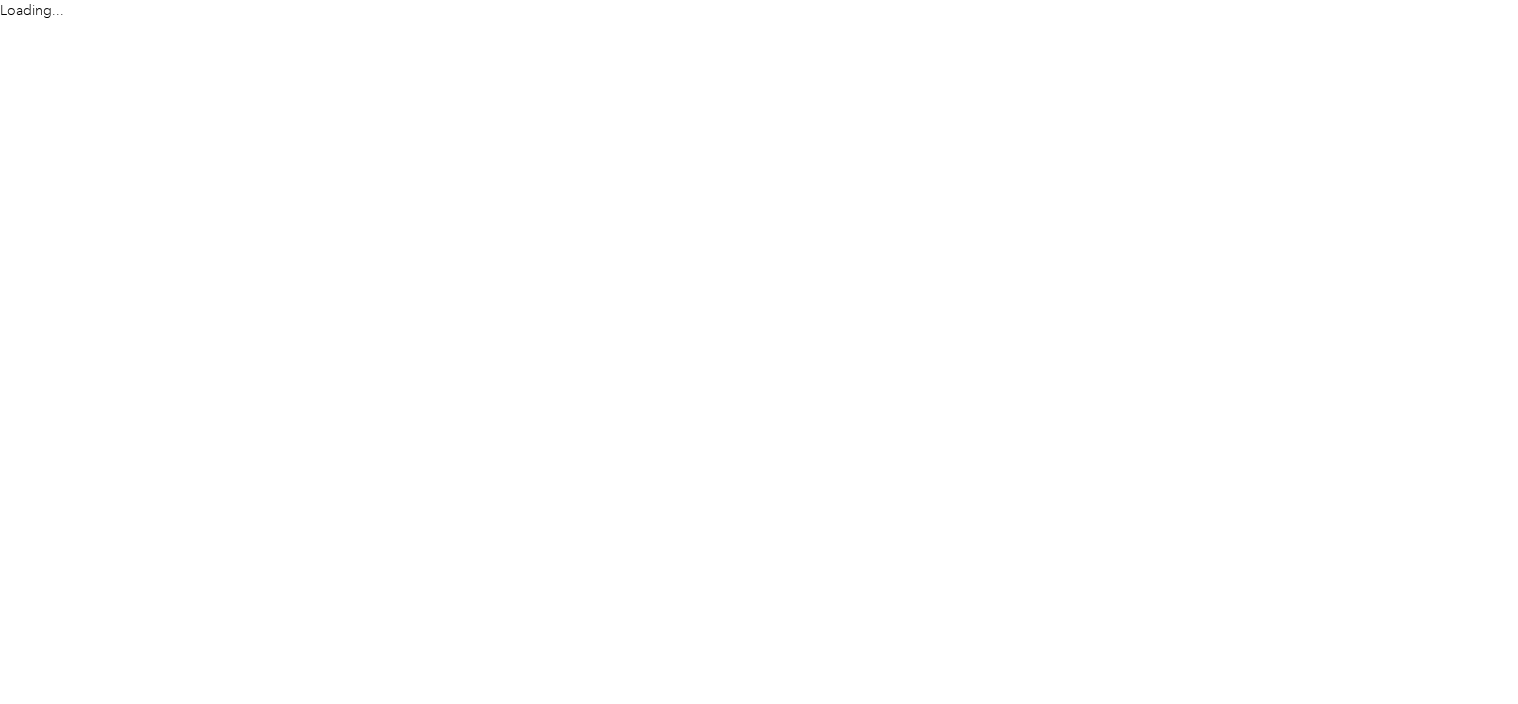 scroll, scrollTop: 0, scrollLeft: 0, axis: both 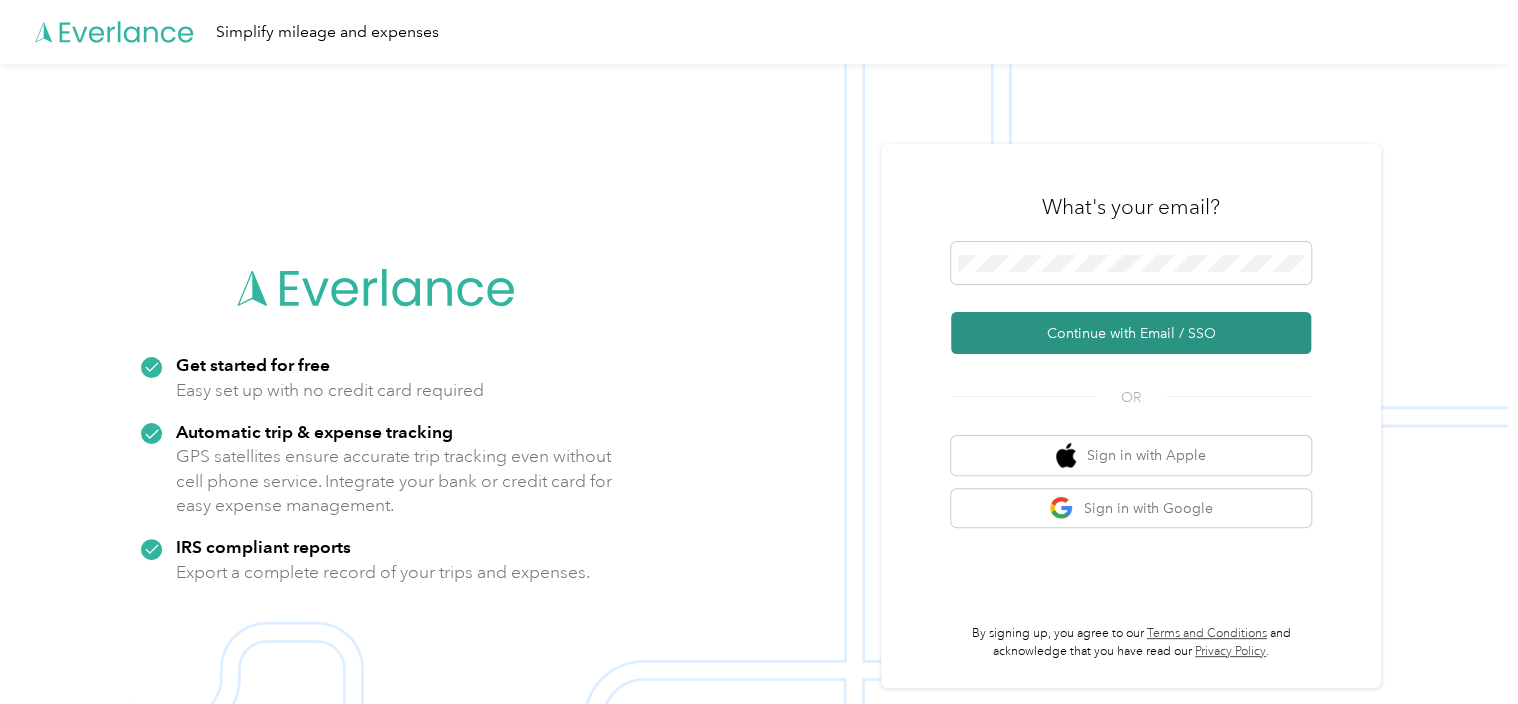 click on "Continue with Email / SSO" at bounding box center (1131, 333) 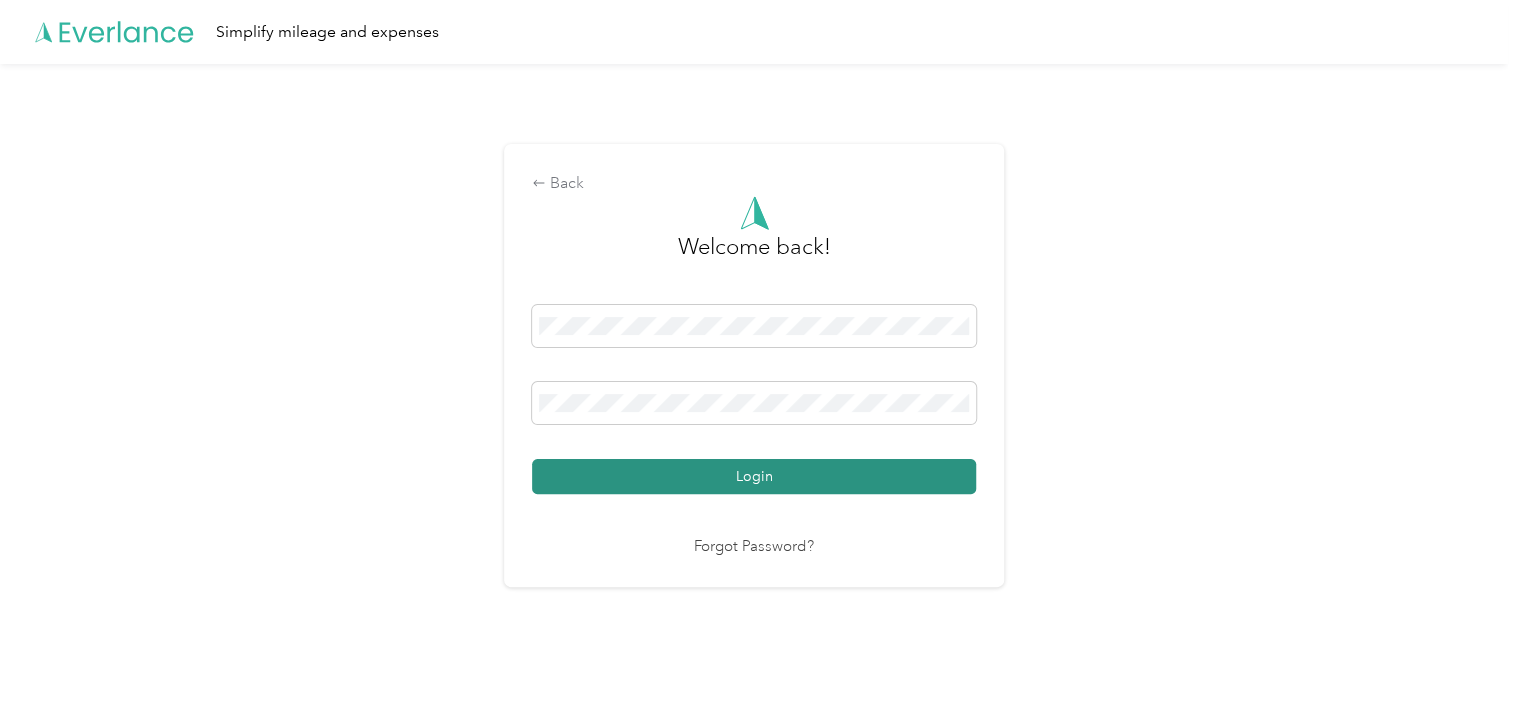 click on "Login" at bounding box center [754, 476] 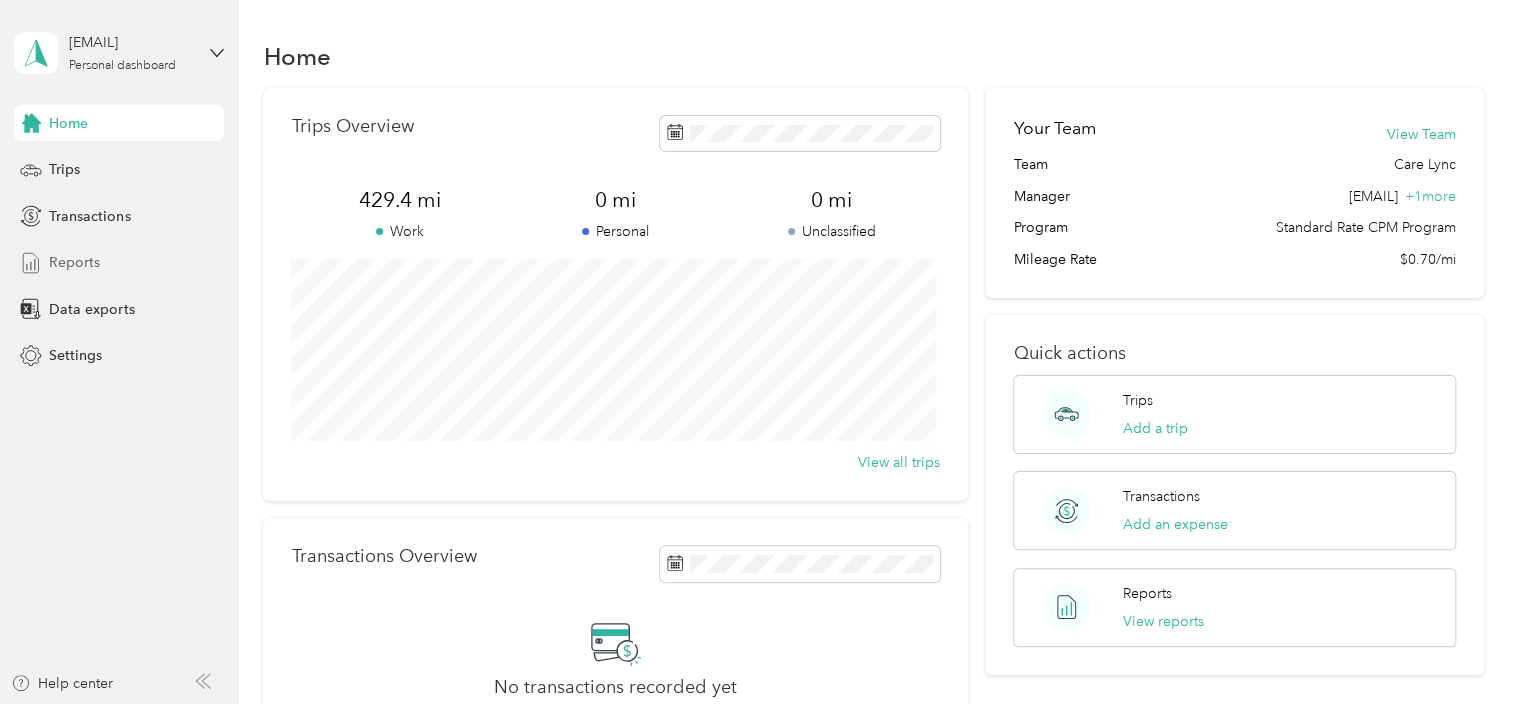 click on "Reports" at bounding box center [119, 263] 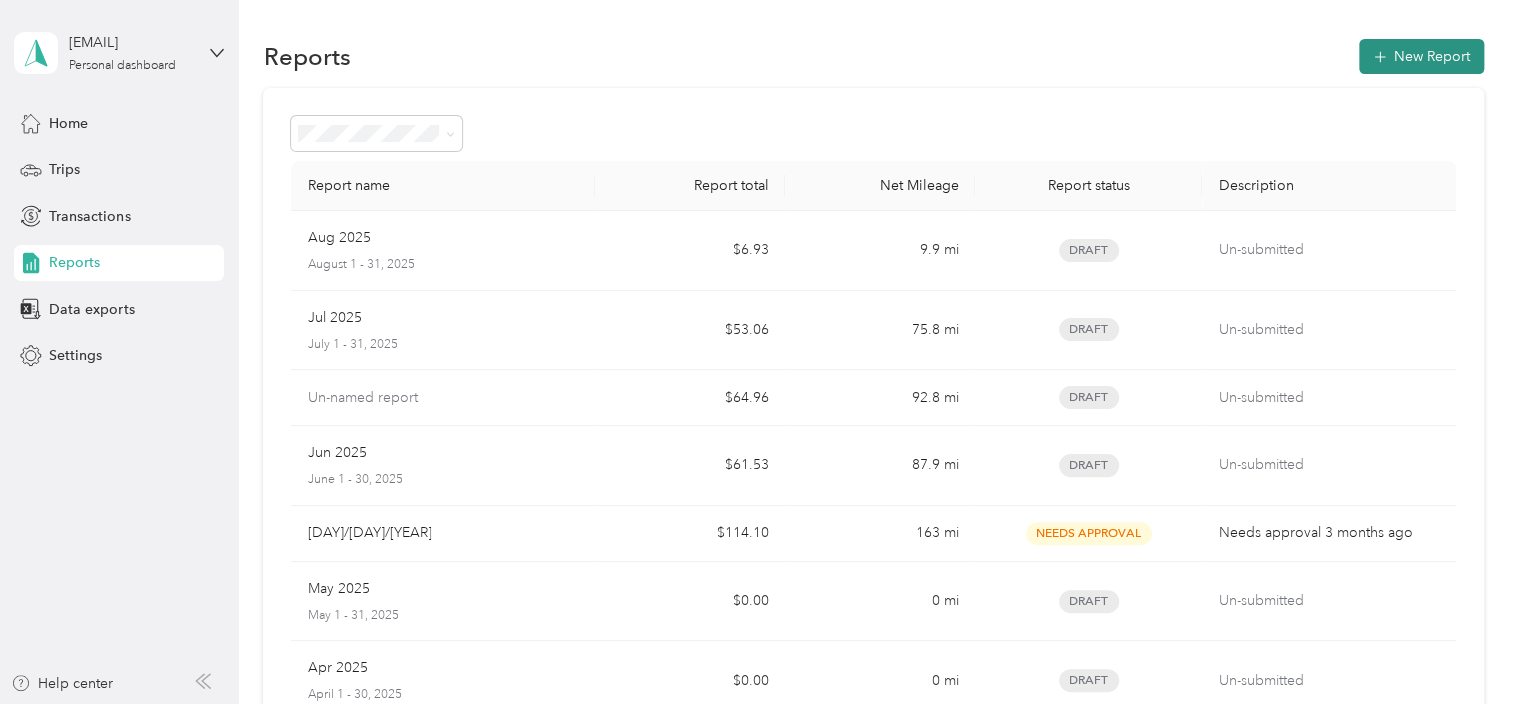click on "New Report" at bounding box center (1421, 56) 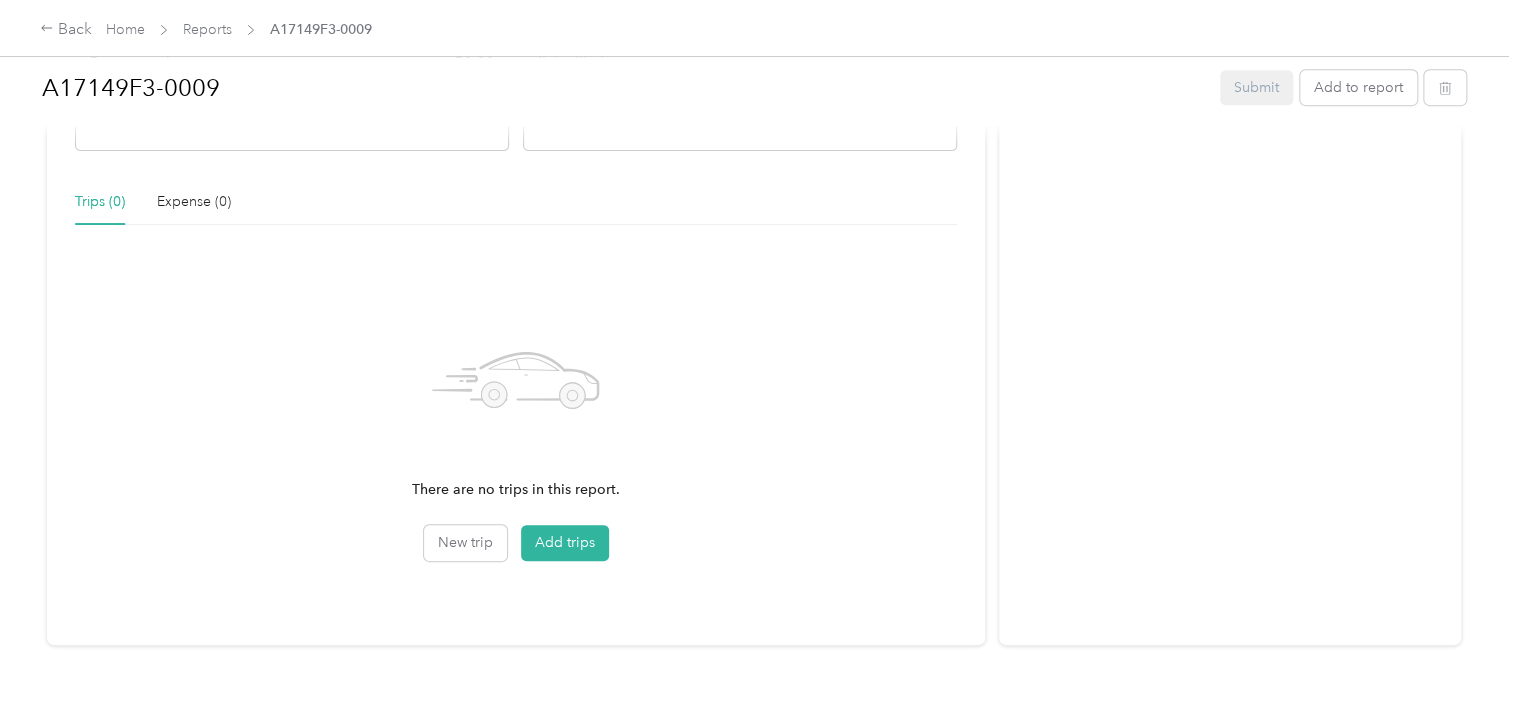 scroll, scrollTop: 415, scrollLeft: 0, axis: vertical 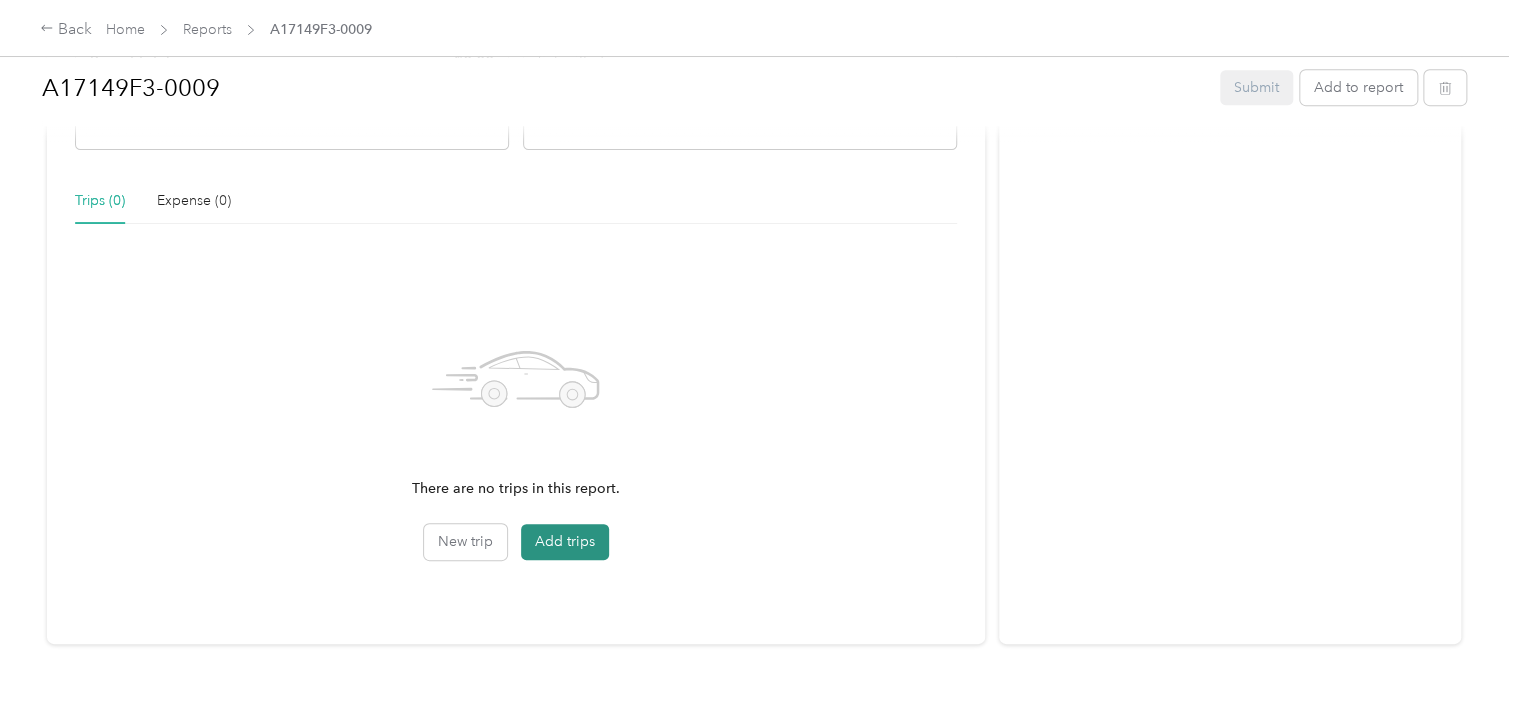 click on "Add trips" at bounding box center [565, 542] 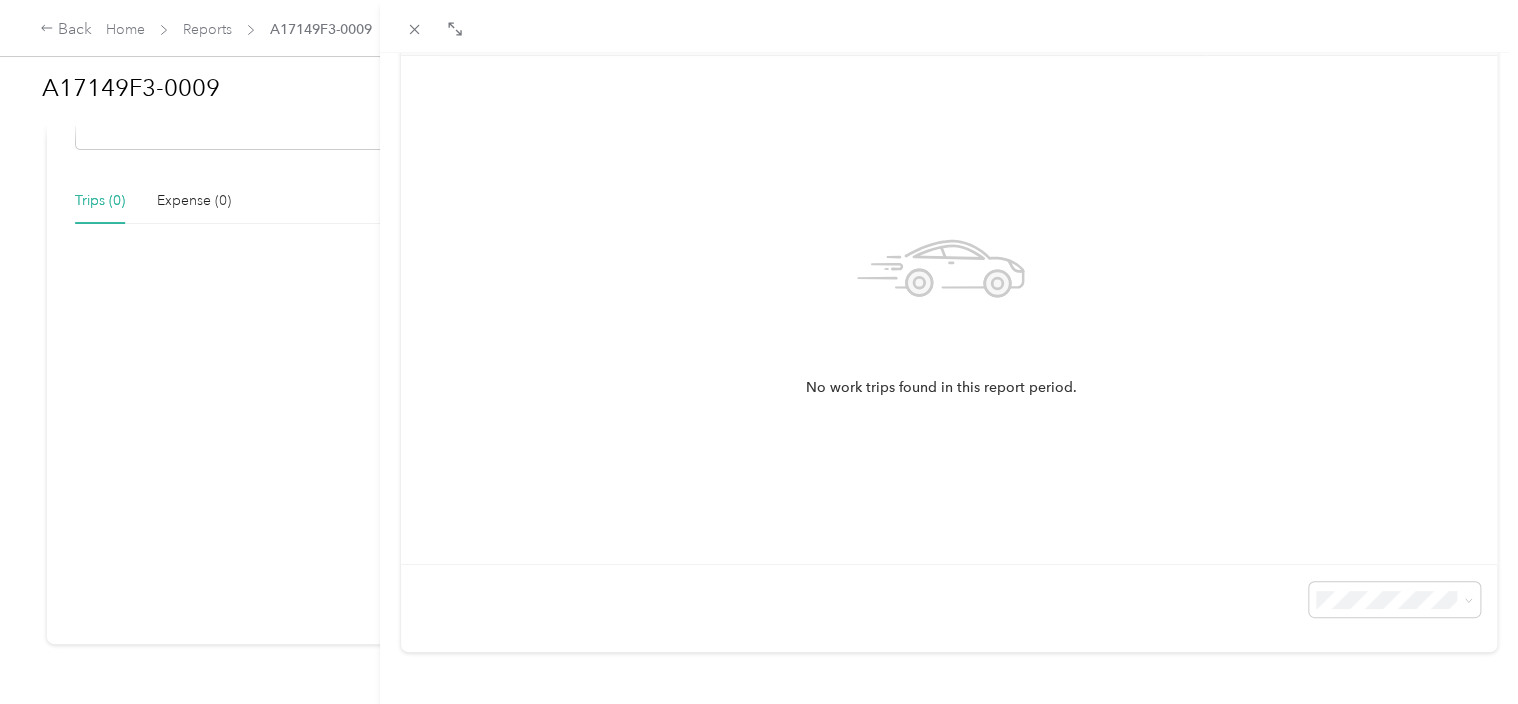 scroll, scrollTop: 0, scrollLeft: 0, axis: both 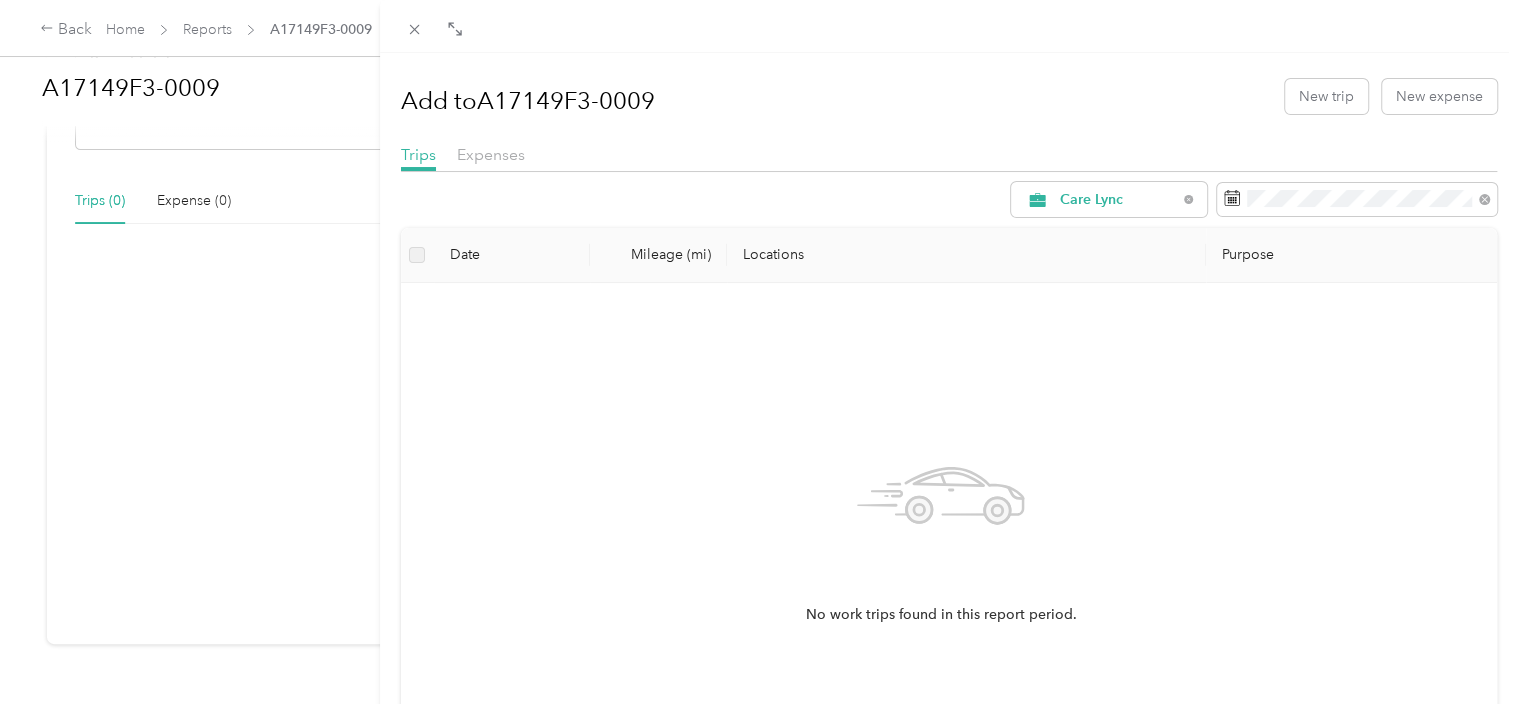 click on "Add to  A17149F3-0009 New trip New expense Trips Expenses Care Lync Date Mileage (mi) Locations Purpose           No work trips found in this report period." at bounding box center (759, 352) 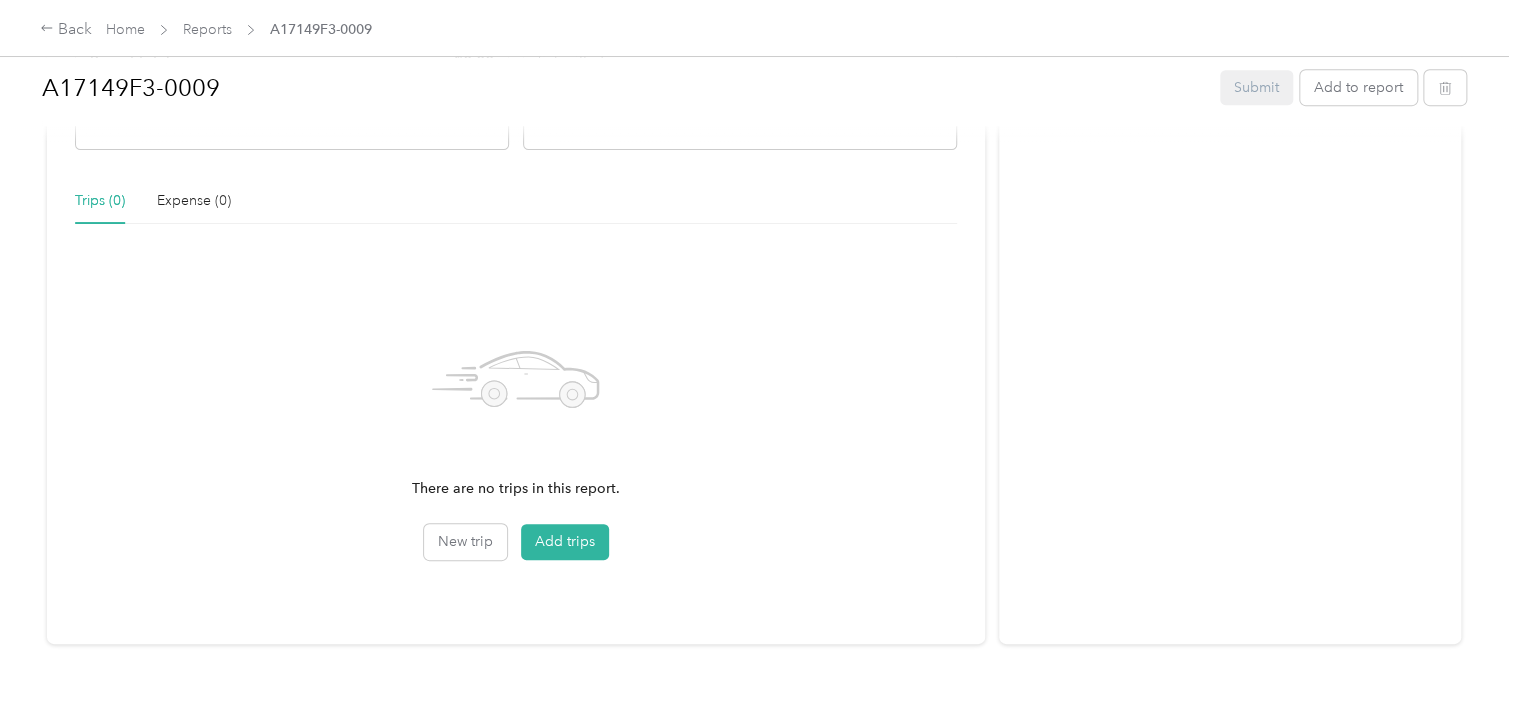 click on "Back" at bounding box center [66, 30] 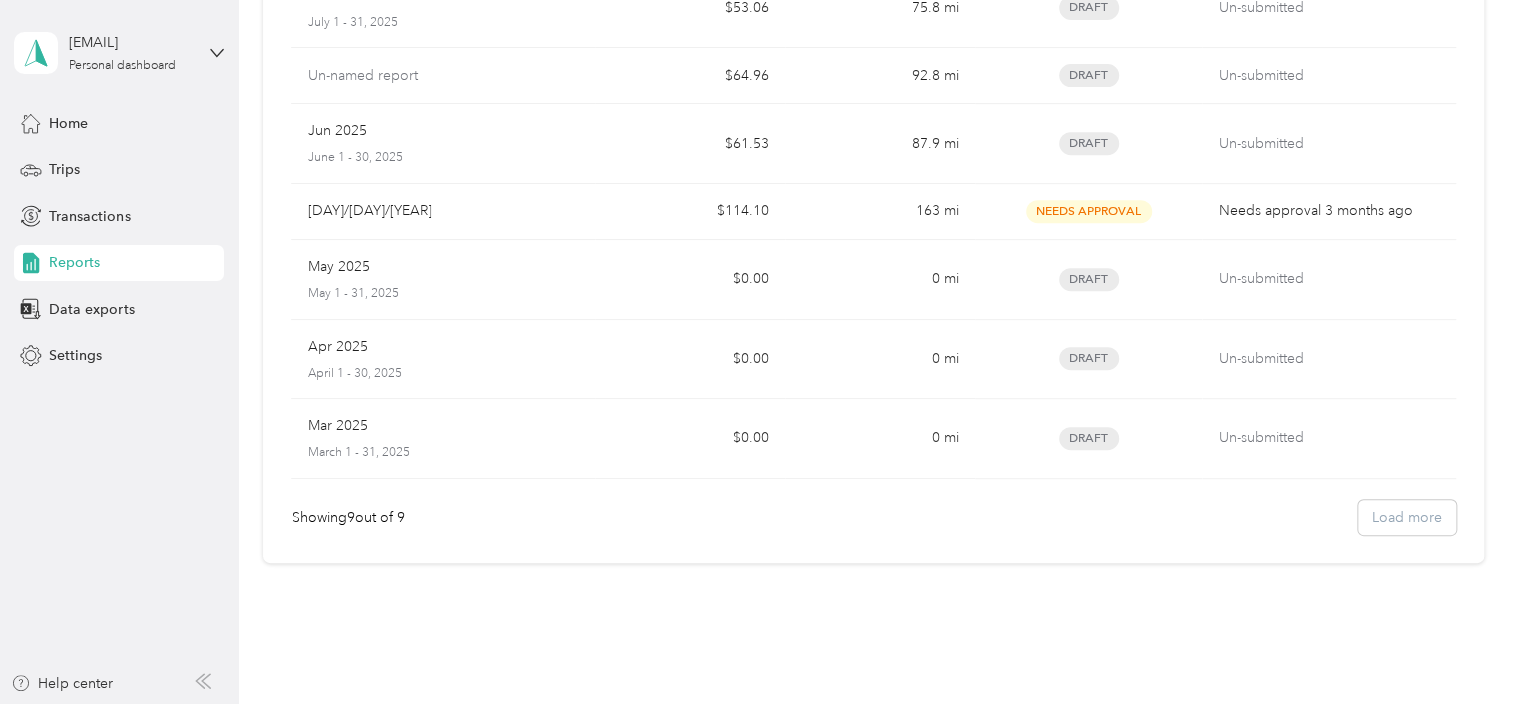 scroll, scrollTop: 379, scrollLeft: 0, axis: vertical 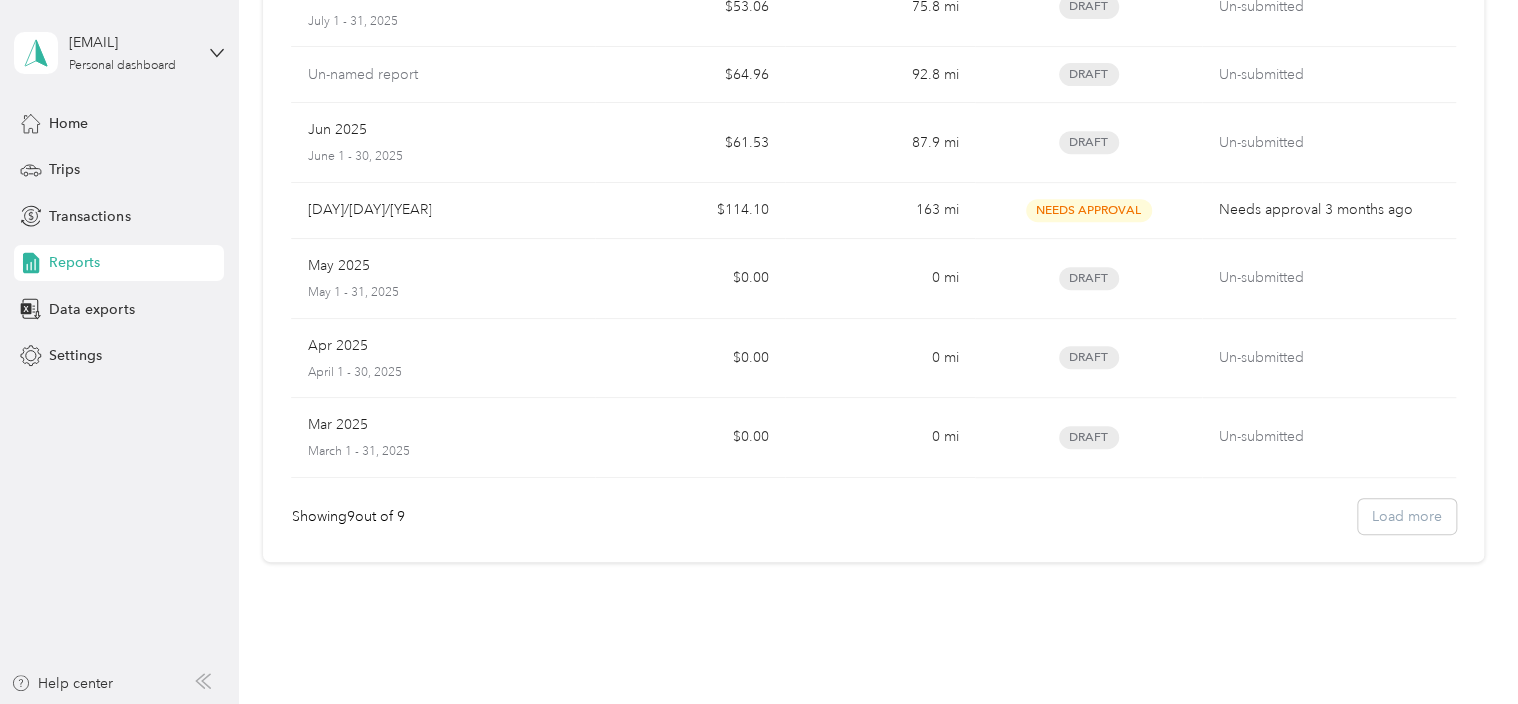 click on "Showing  9  out of   9 Load more" at bounding box center (873, 516) 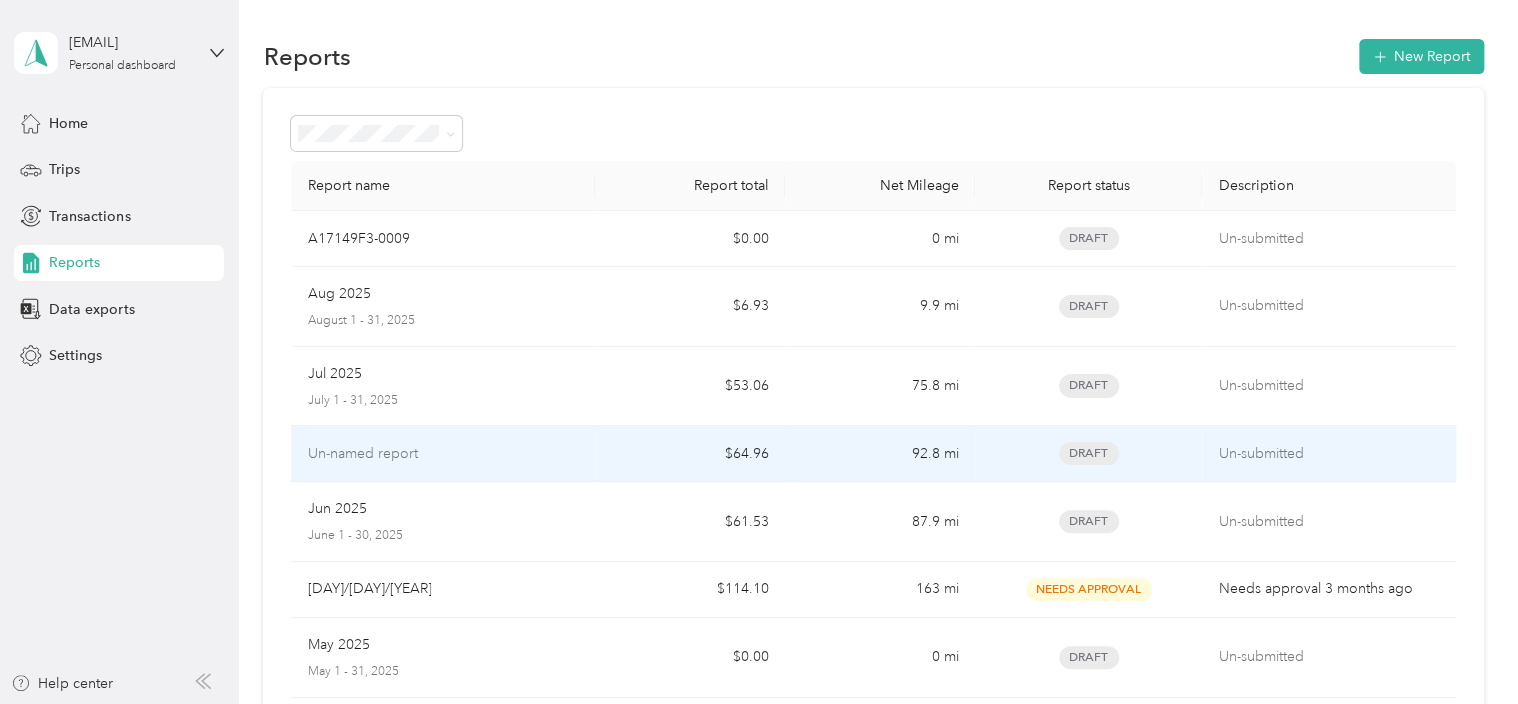 scroll, scrollTop: 0, scrollLeft: 0, axis: both 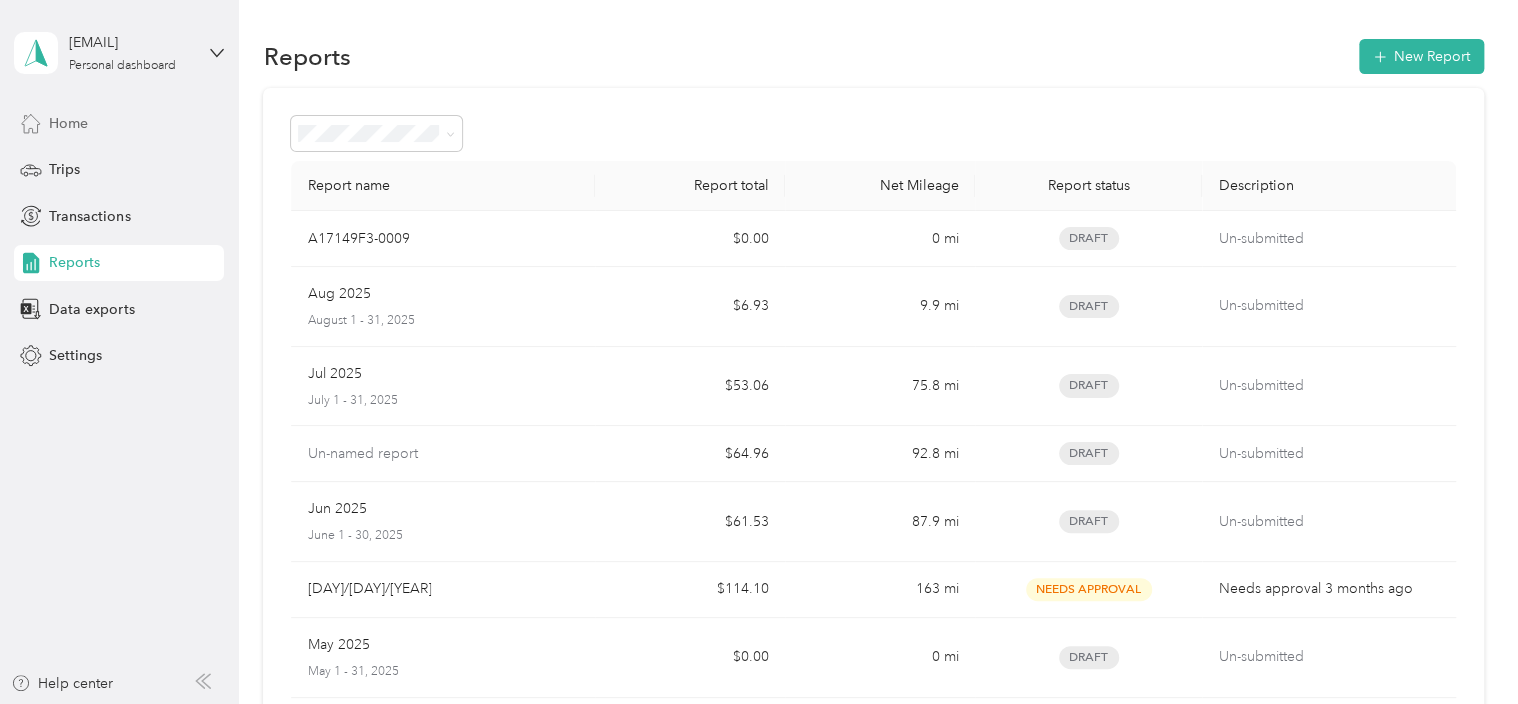 click on "Home" at bounding box center (119, 123) 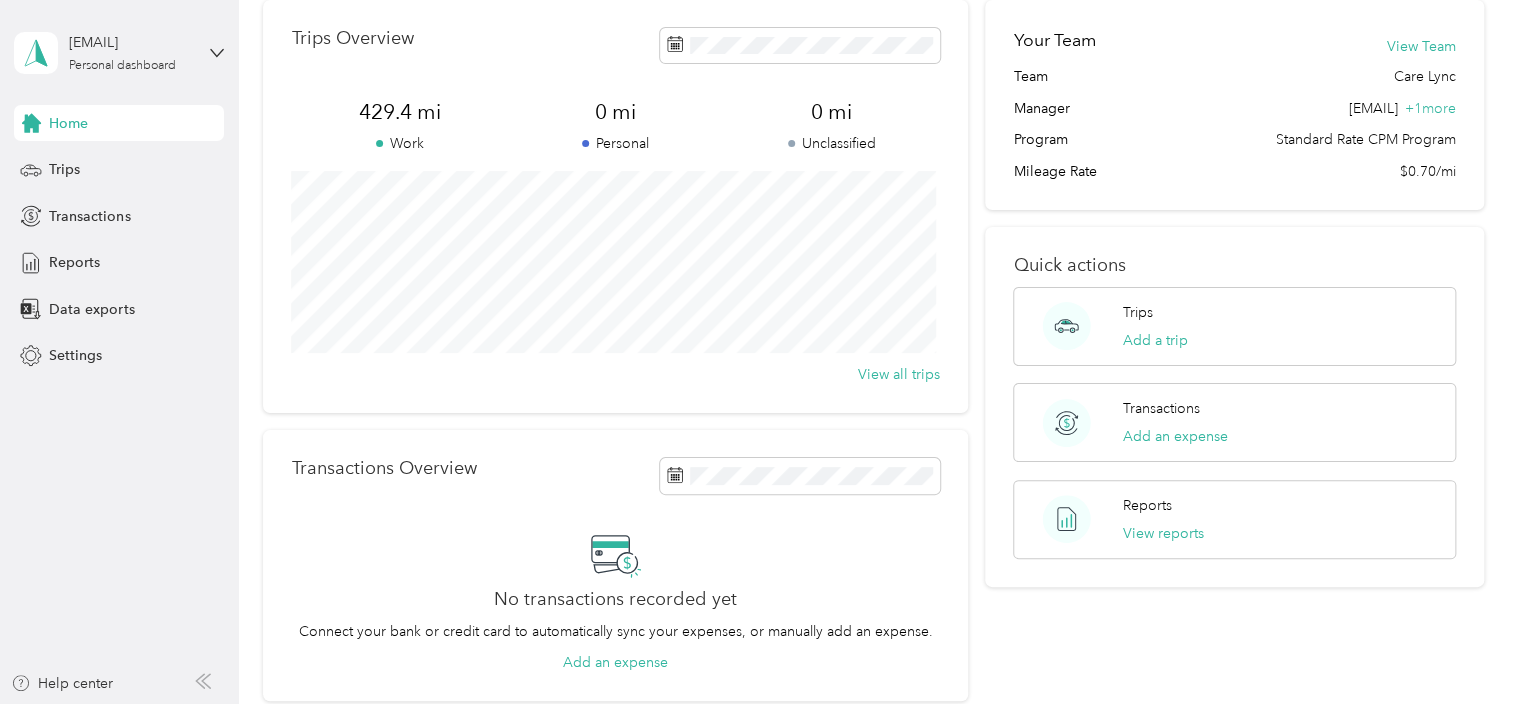 scroll, scrollTop: 92, scrollLeft: 0, axis: vertical 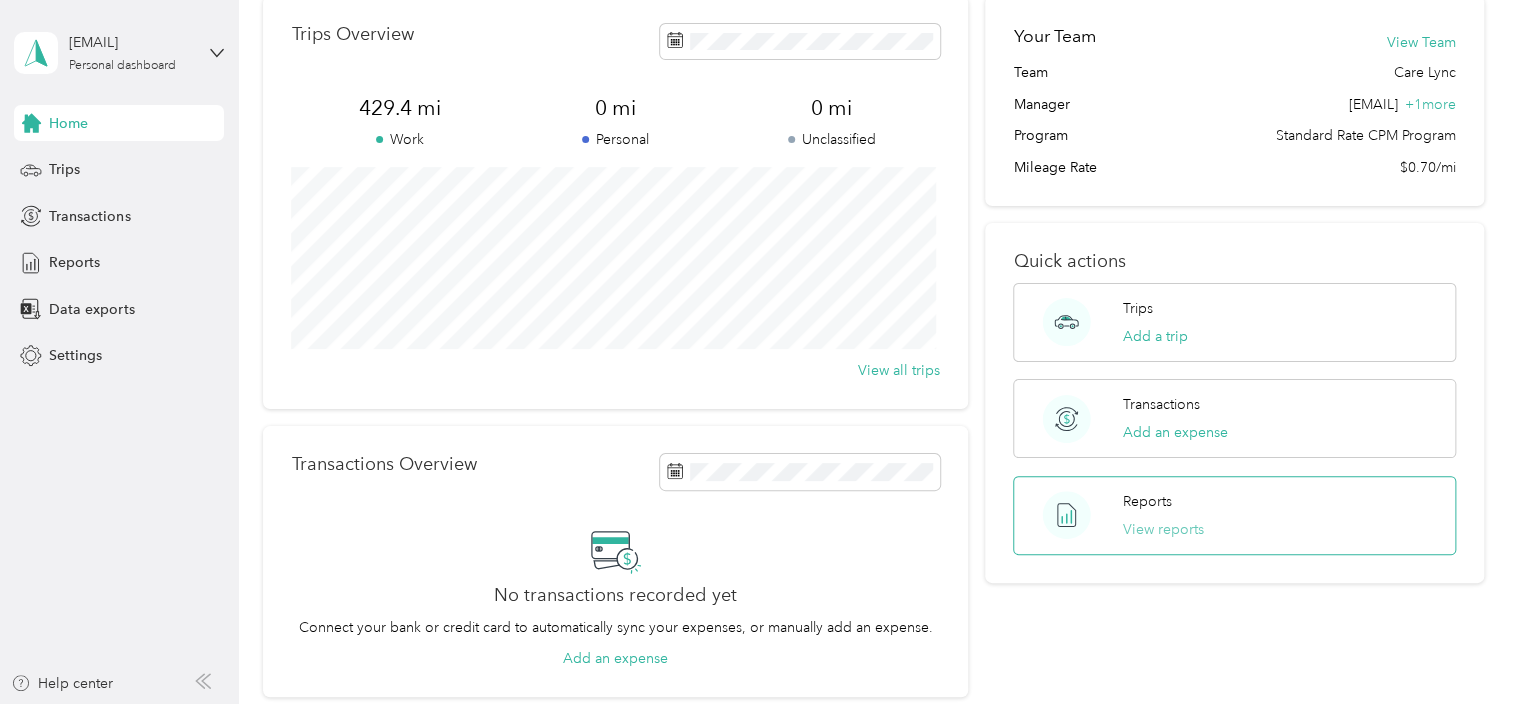 click on "View reports" at bounding box center [1163, 529] 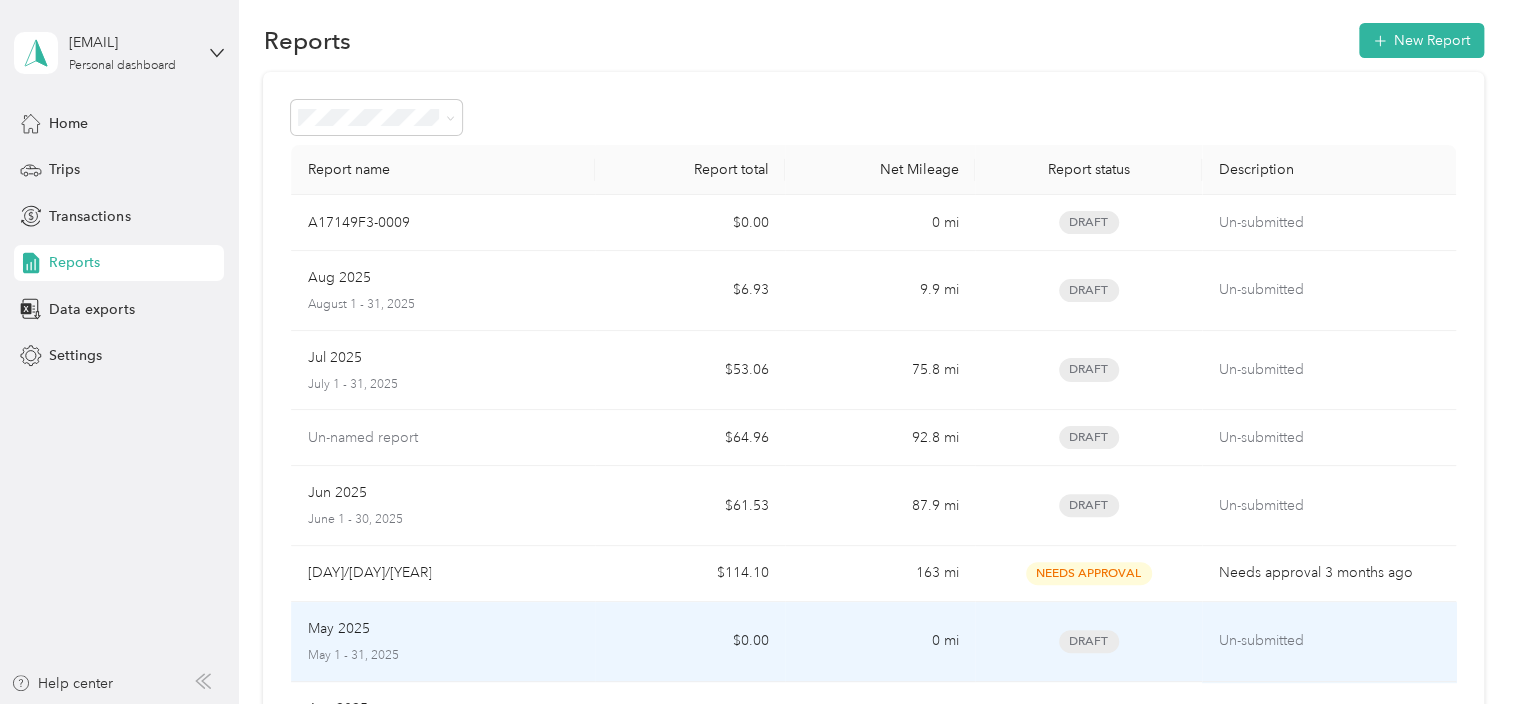 scroll, scrollTop: 0, scrollLeft: 0, axis: both 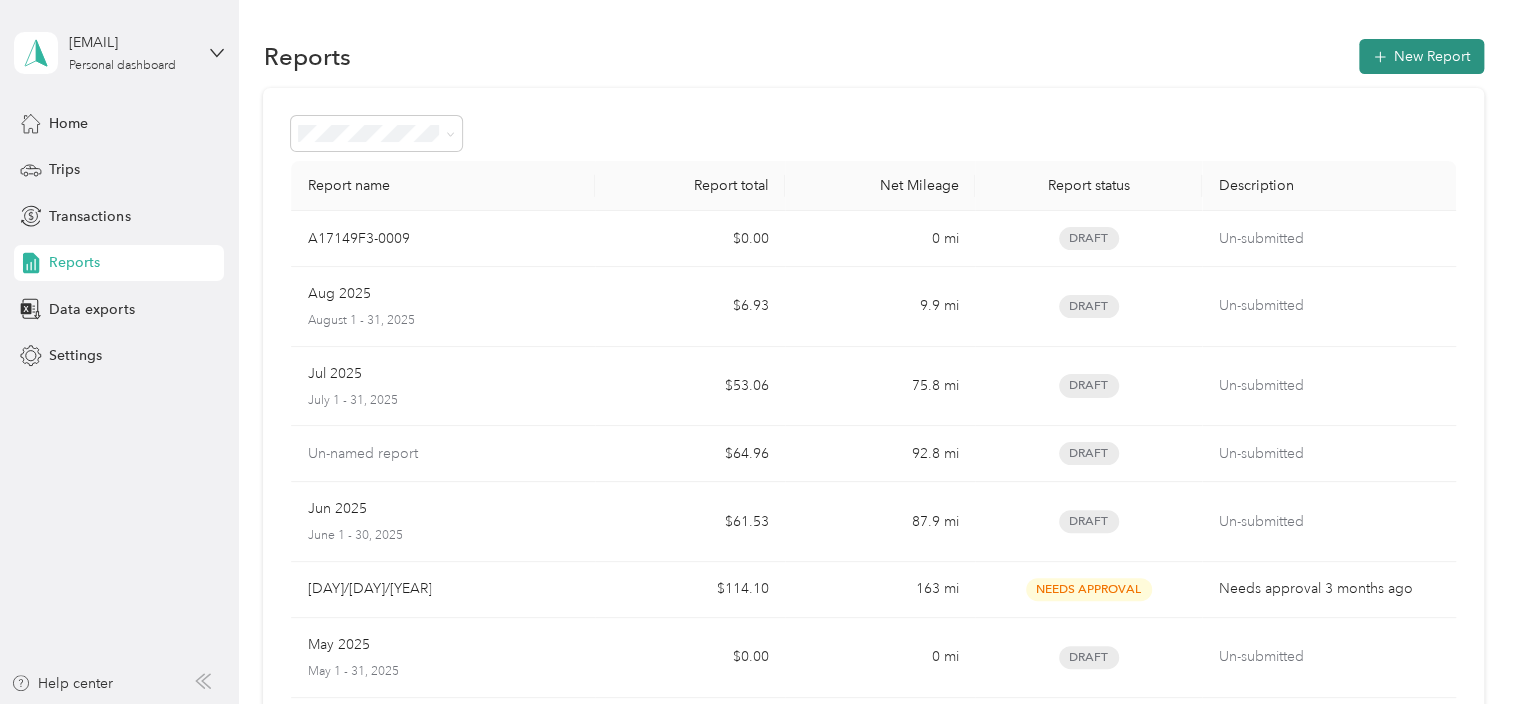 click on "New Report" at bounding box center [1421, 56] 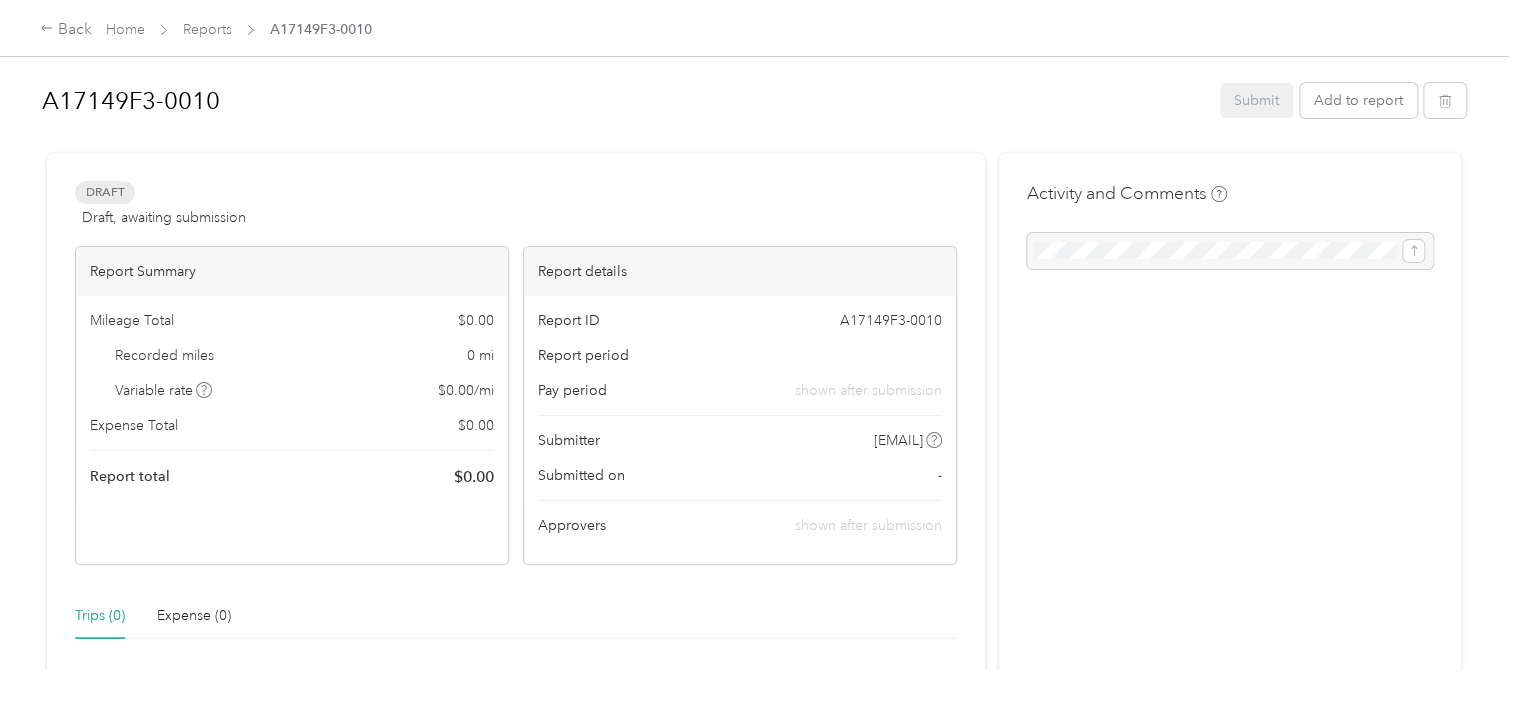 scroll, scrollTop: 0, scrollLeft: 0, axis: both 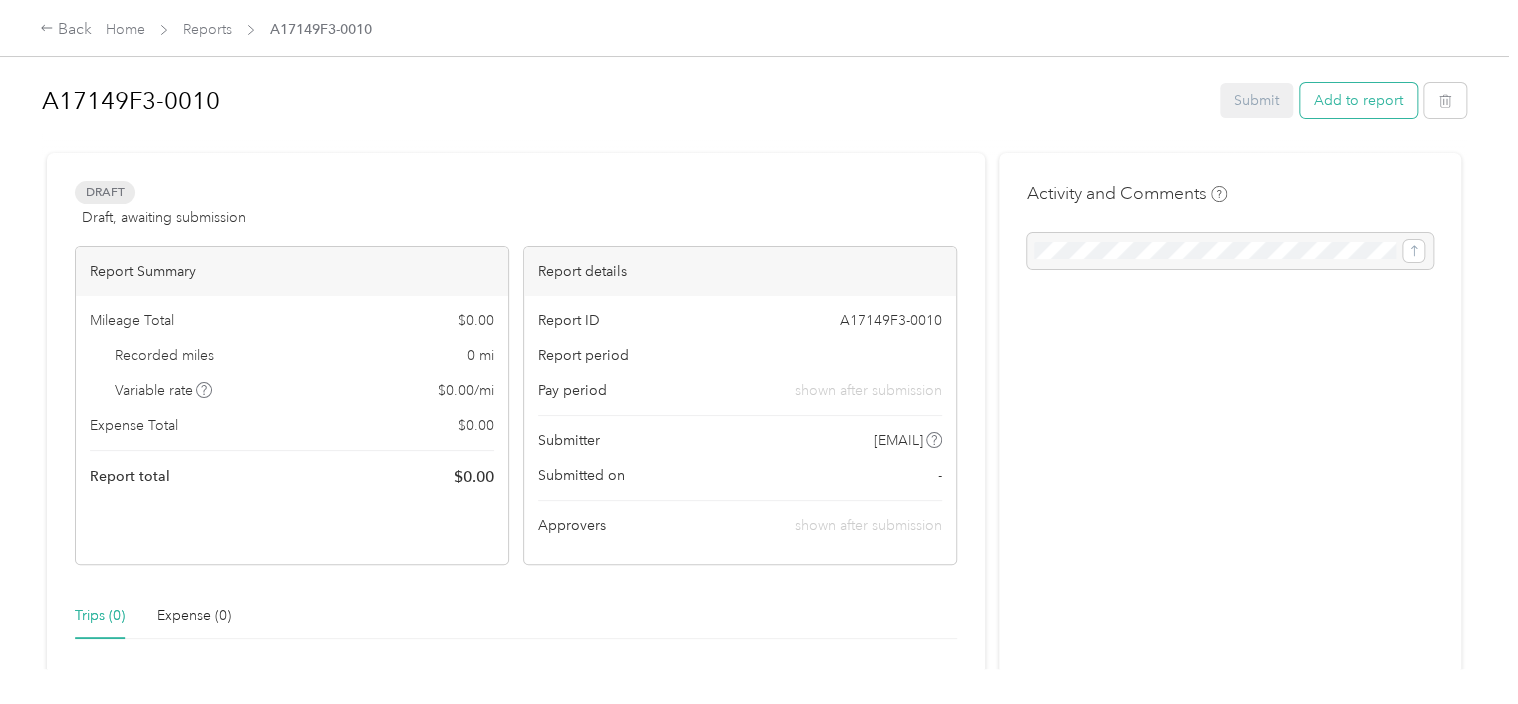 click on "Add to report" at bounding box center (1358, 100) 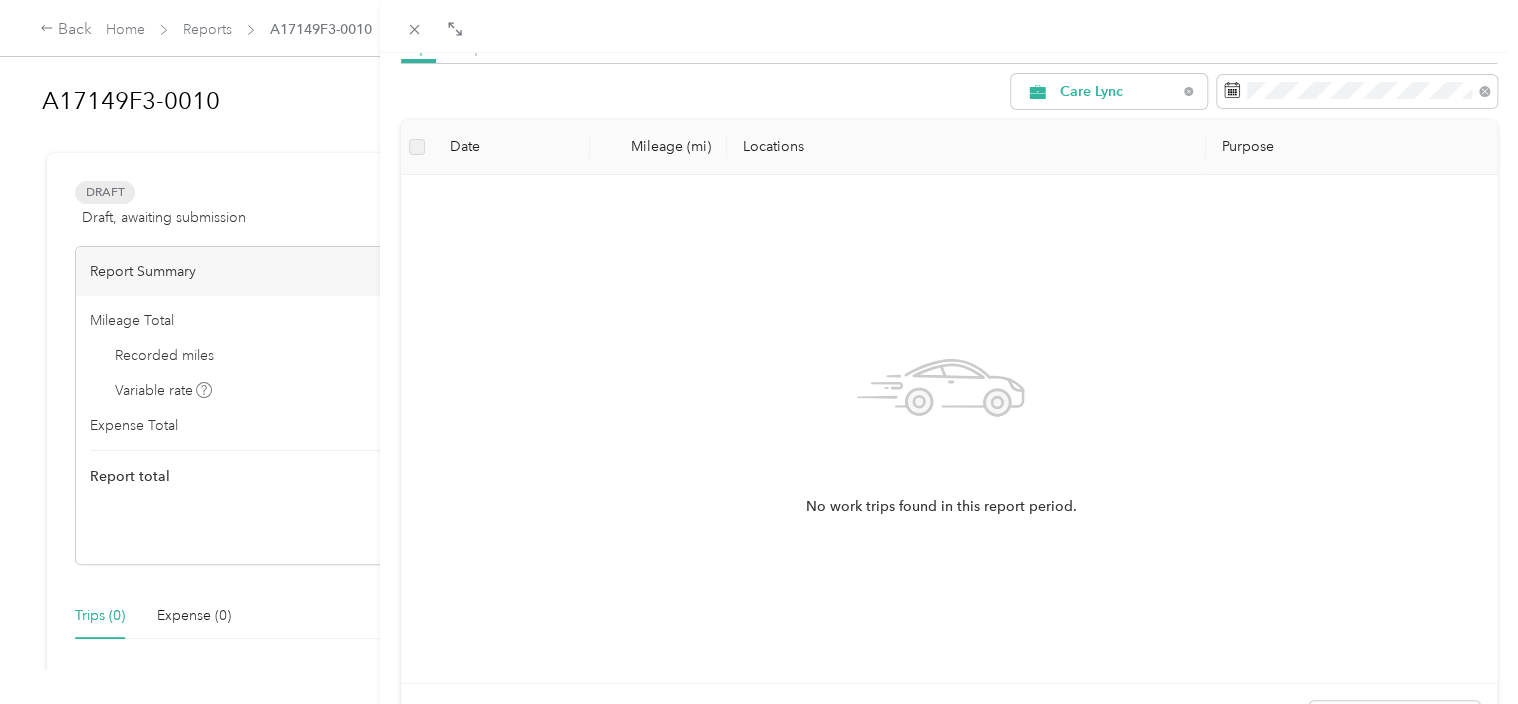 scroll, scrollTop: 112, scrollLeft: 0, axis: vertical 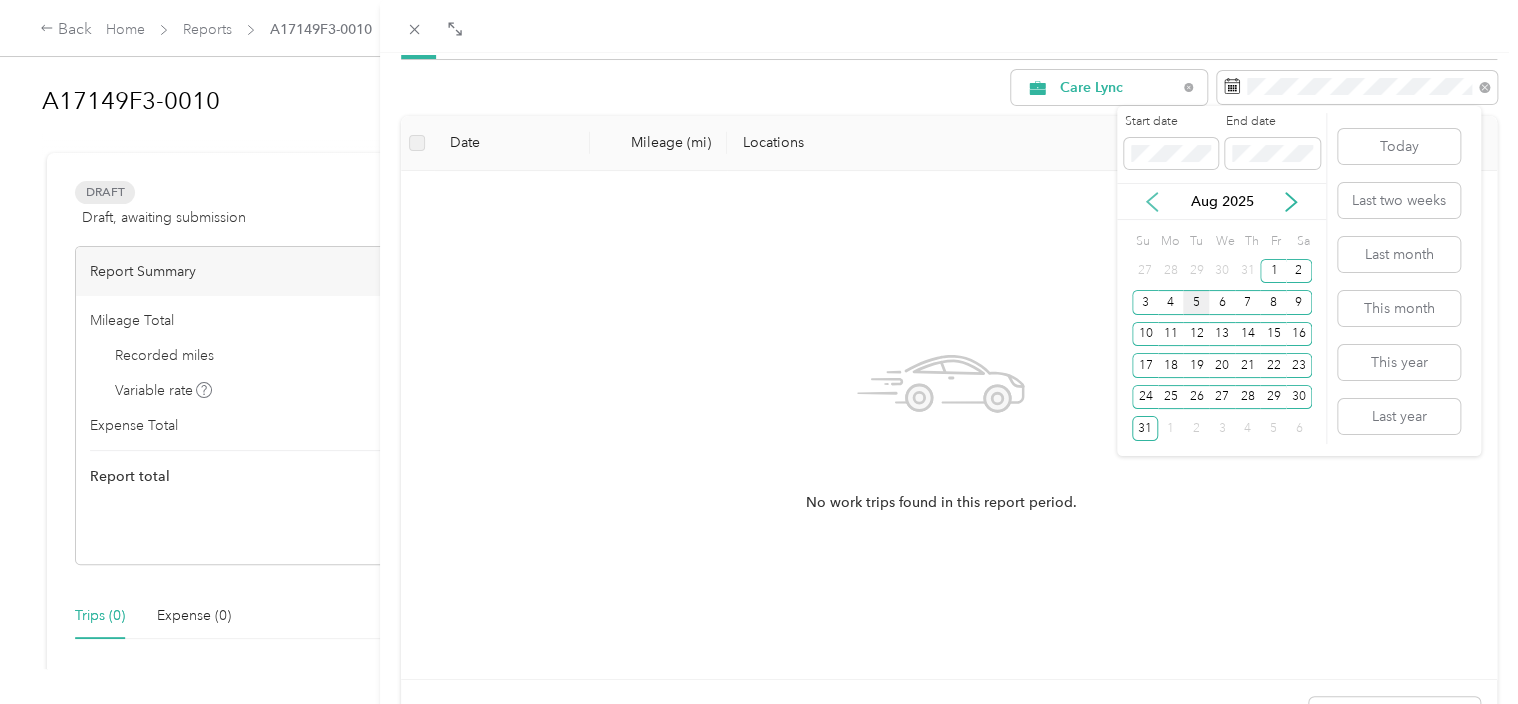 click 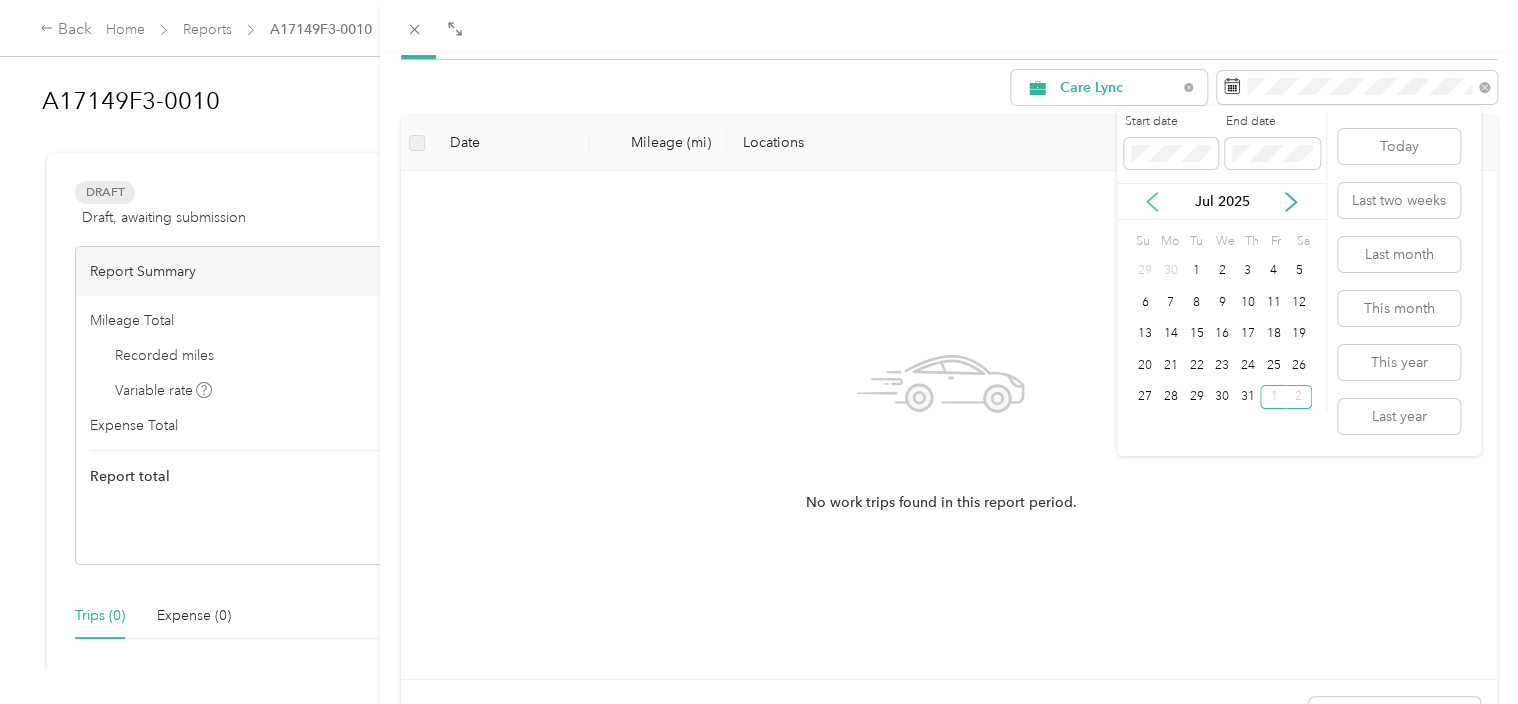 click 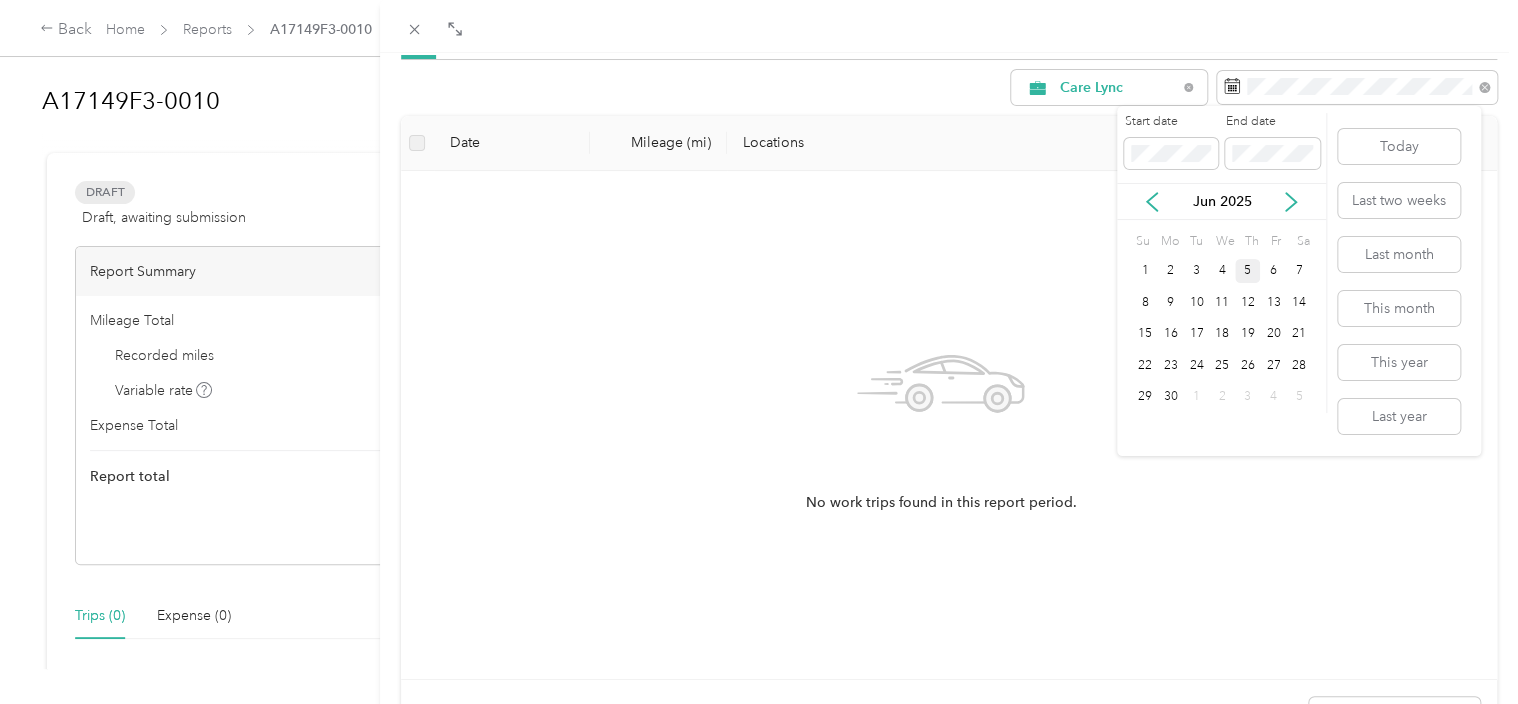 click on "5" at bounding box center [1248, 271] 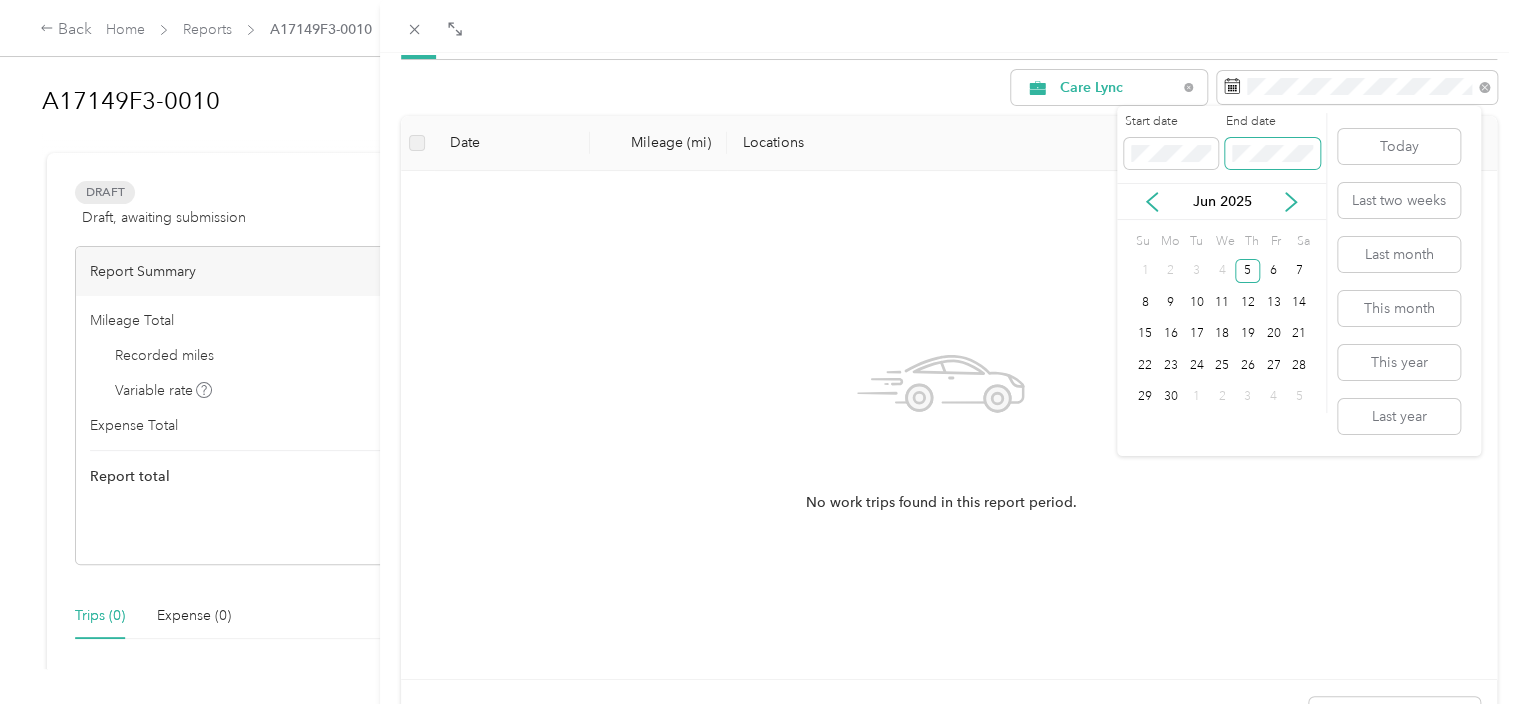 click at bounding box center (1272, 154) 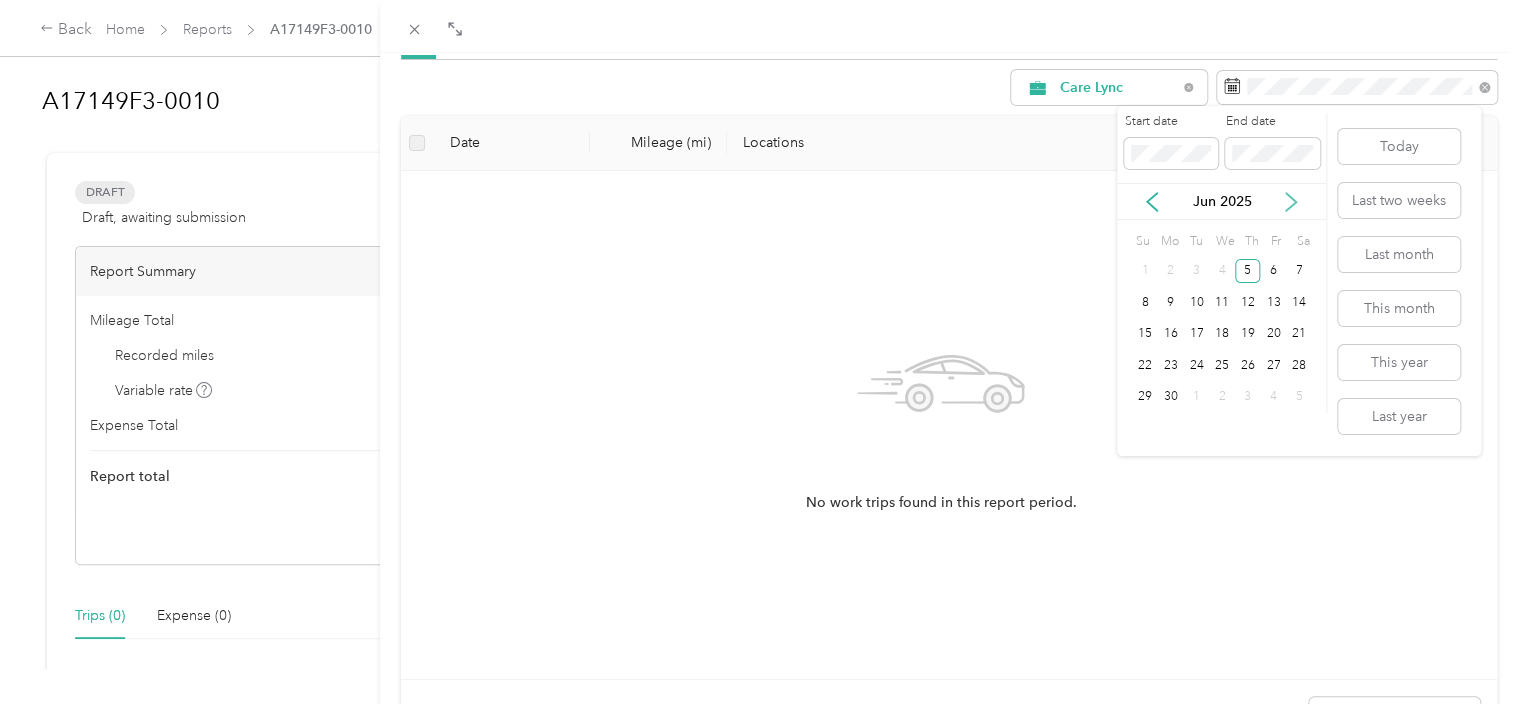 click 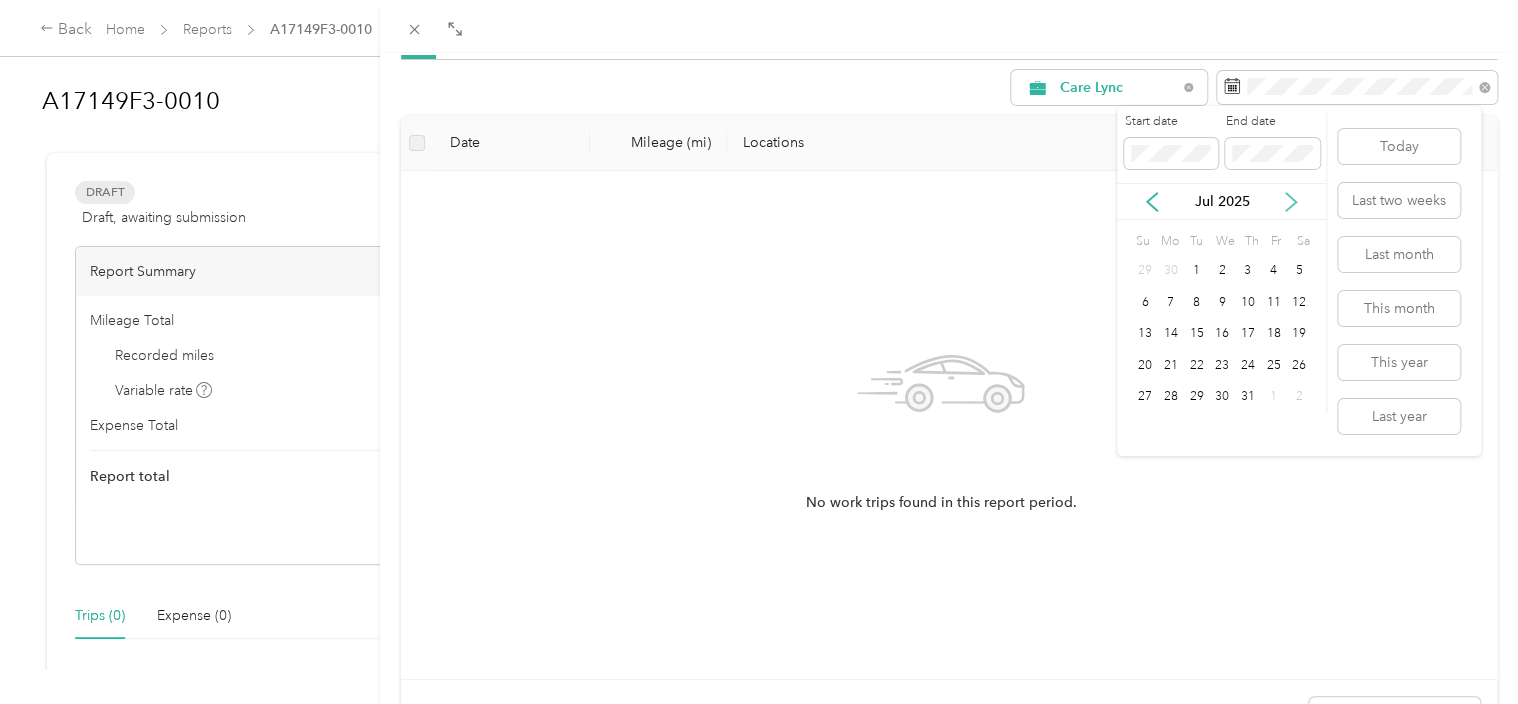 click 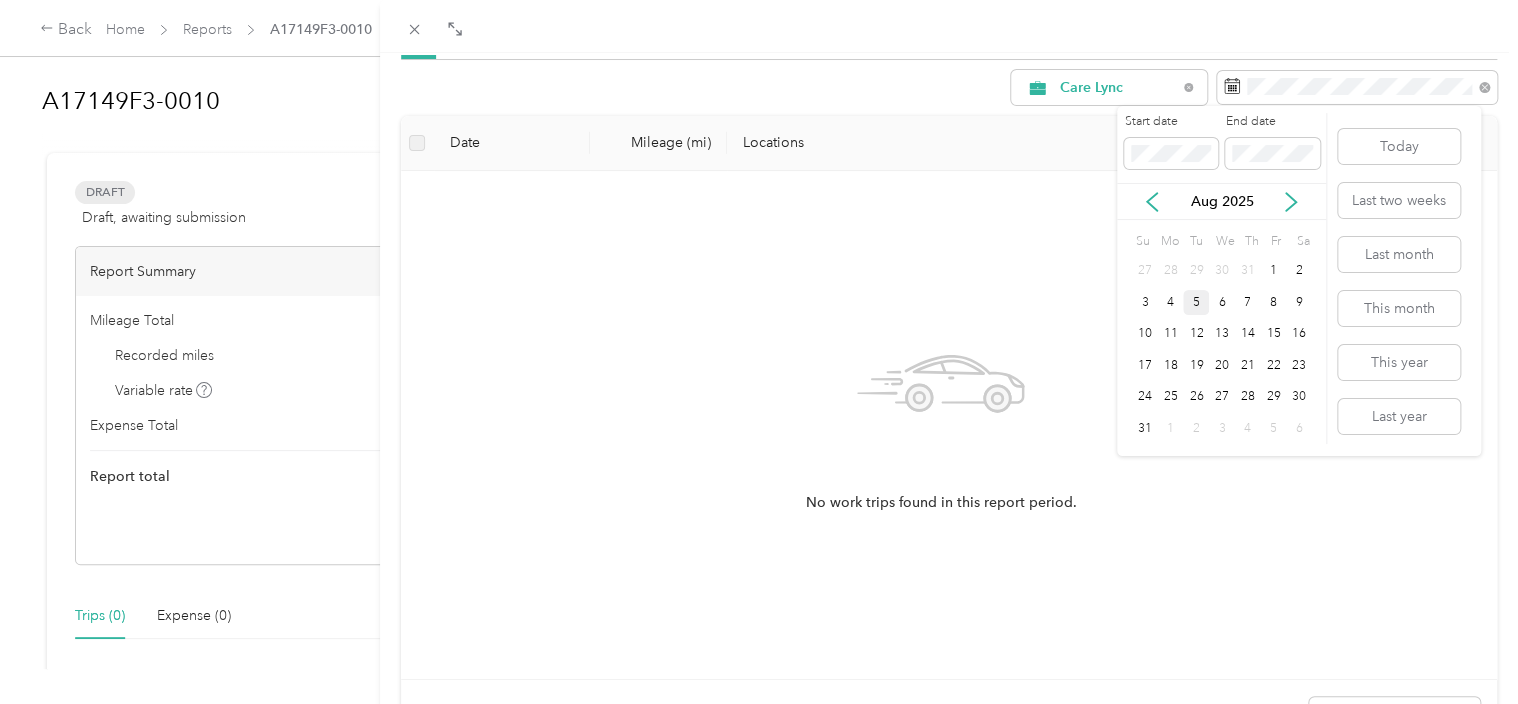 click on "5" at bounding box center (1196, 302) 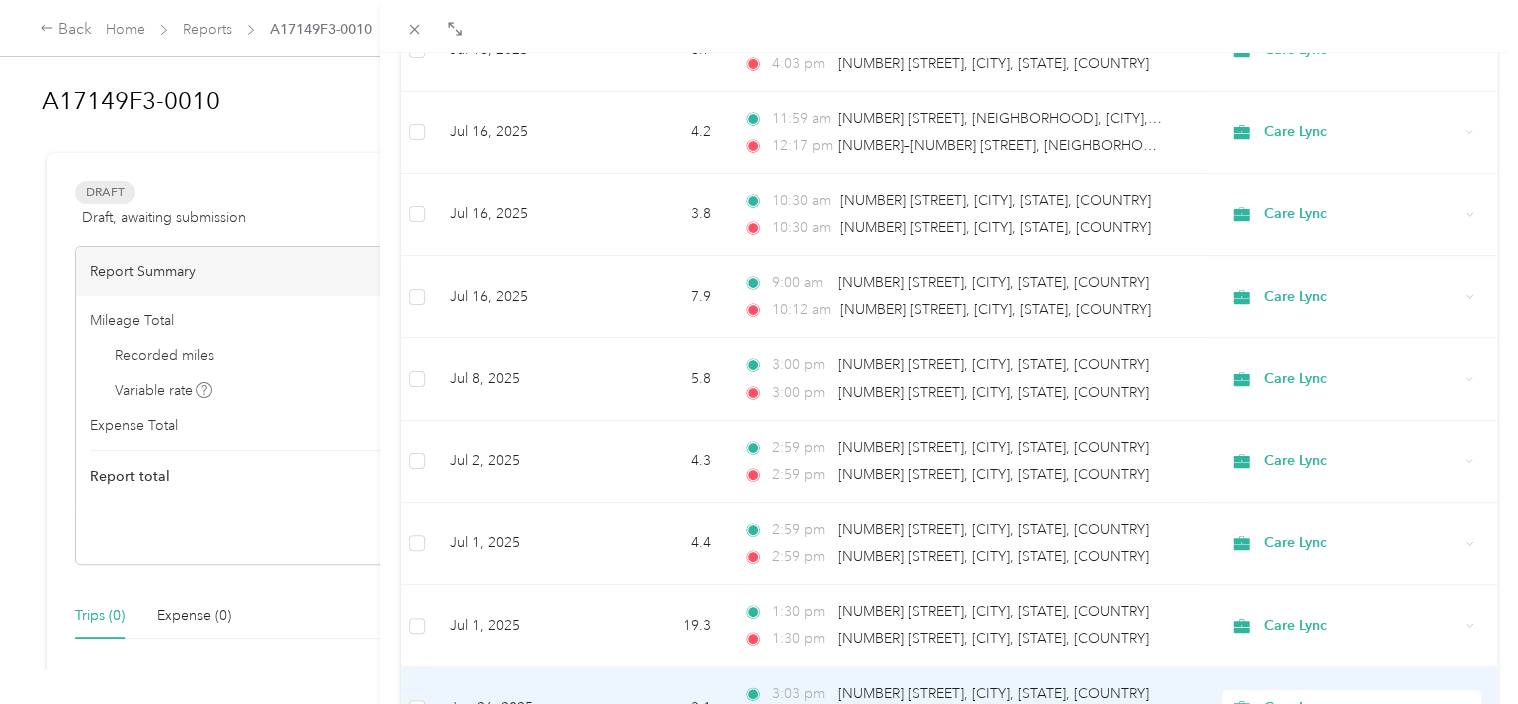 scroll, scrollTop: 0, scrollLeft: 0, axis: both 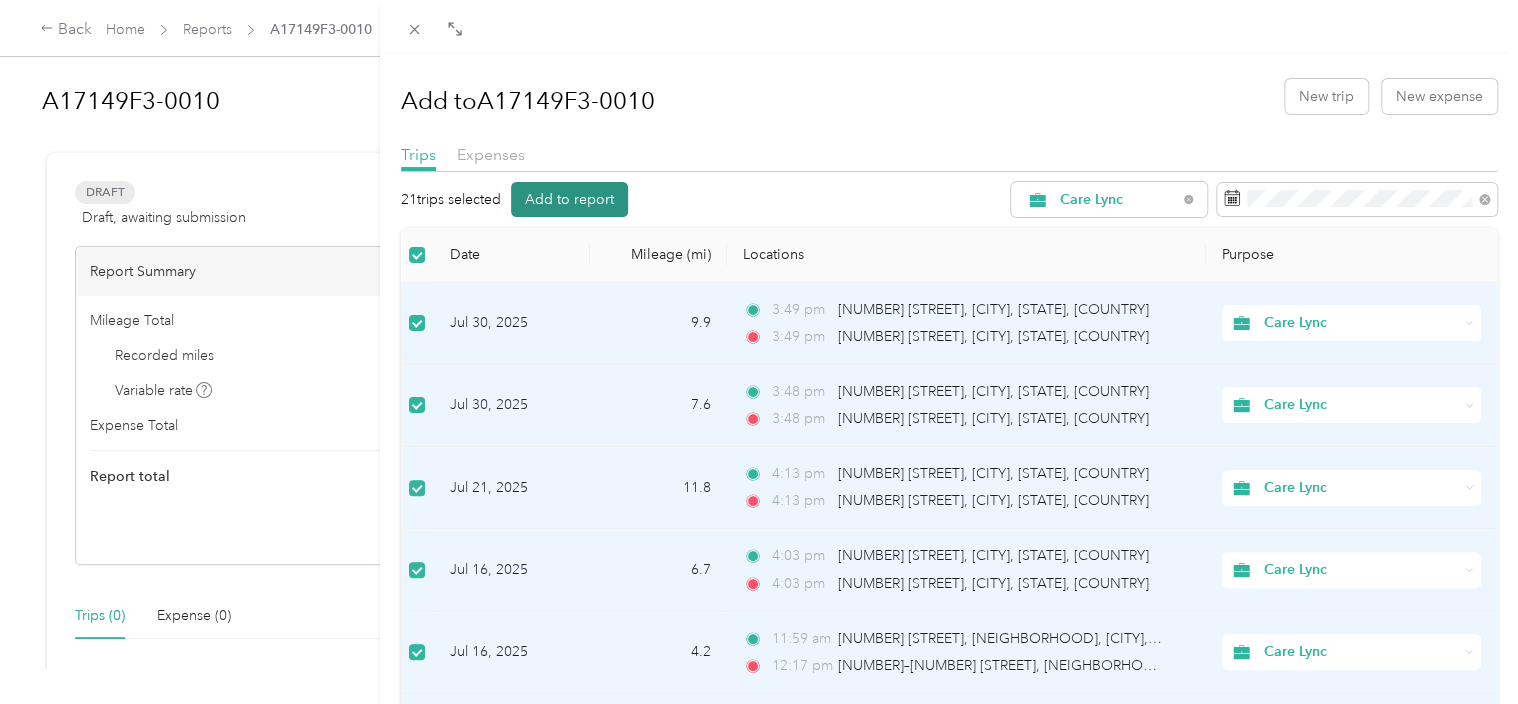 click on "Add to report" at bounding box center (569, 199) 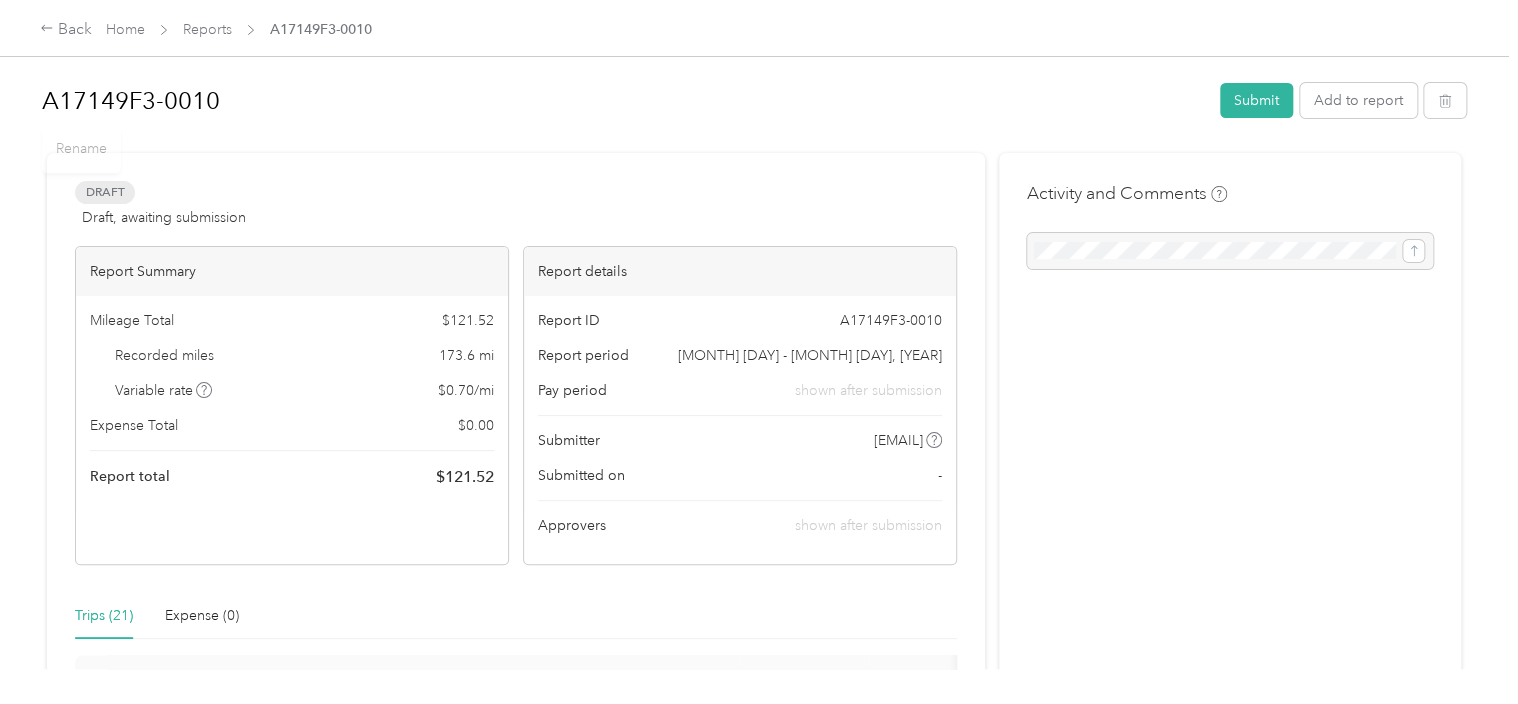 click on "Report total $ 121.52 Recorded miles 173.6   mi Variable rate   $ 0.70 / mi Expense Total $ 0.00 Report total $ 121.52 Report details Report ID A17149F3-0010 Report period Jun 6 - Jul 30, 2025 Pay period shown after submission Submitter [EMAIL] Submitted on - Approvers shown after submission Trips (21) Expense (0) Miles Trip Date Value Location Track Method Purpose Notes Tags                     9.9 7-30-2025 $6.93 03:49 pm 85 Weaver St, [CITY], [STATE], [COUNTRY] 03:49 pm 3026 N 26th St, [CITY], [STATE], [COUNTRY] Manual Care Lync - 7.6 7-30-2025 $5.32 03:48 pm 85 Weaver St, [CITY], [STATE], [COUNTRY] 03:48 pm 3832 N 18th St, [CITY], [STATE], [COUNTRY] Manual Care Lync - 11.8 7-21-2025 $8.26 04:13 pm 85 Weaver St, [CITY], [STATE], [COUNTRY] 04:13 pm 7924 Oak Hill Dr, [CITY], [STATE], [COUNTRY] Manual Care Lync - 6.7 7-16-2025 $4.69 04:03 pm 85 Weaver St, [CITY], [STATE], [COUNTRY] 04:03 pm 1607 Staub St, [CITY], [STATE], [COUNTRY] 04:03 pm 85 Weaver St, [CITY], [STATE], [COUNTRY] Manual Care Lync - 4.2 7-16-2025 $2.94 11:59 am 707 W Rockland St, [CITY], [STATE] 12:17 pm 71–117 Weaver St, [CITY], [STATE], [COUNTRY] GPS Care Lync - 3.8 7-16-2025 $2.66 10:30 am 85 Weaver St, [CITY], [STATE], [COUNTRY] 10:30 am 702 W Rockland St, [CITY], [STATE], [COUNTRY] Manual Care Lync - 7.9 7-16-2025 $5.53 -" at bounding box center [754, 1508] 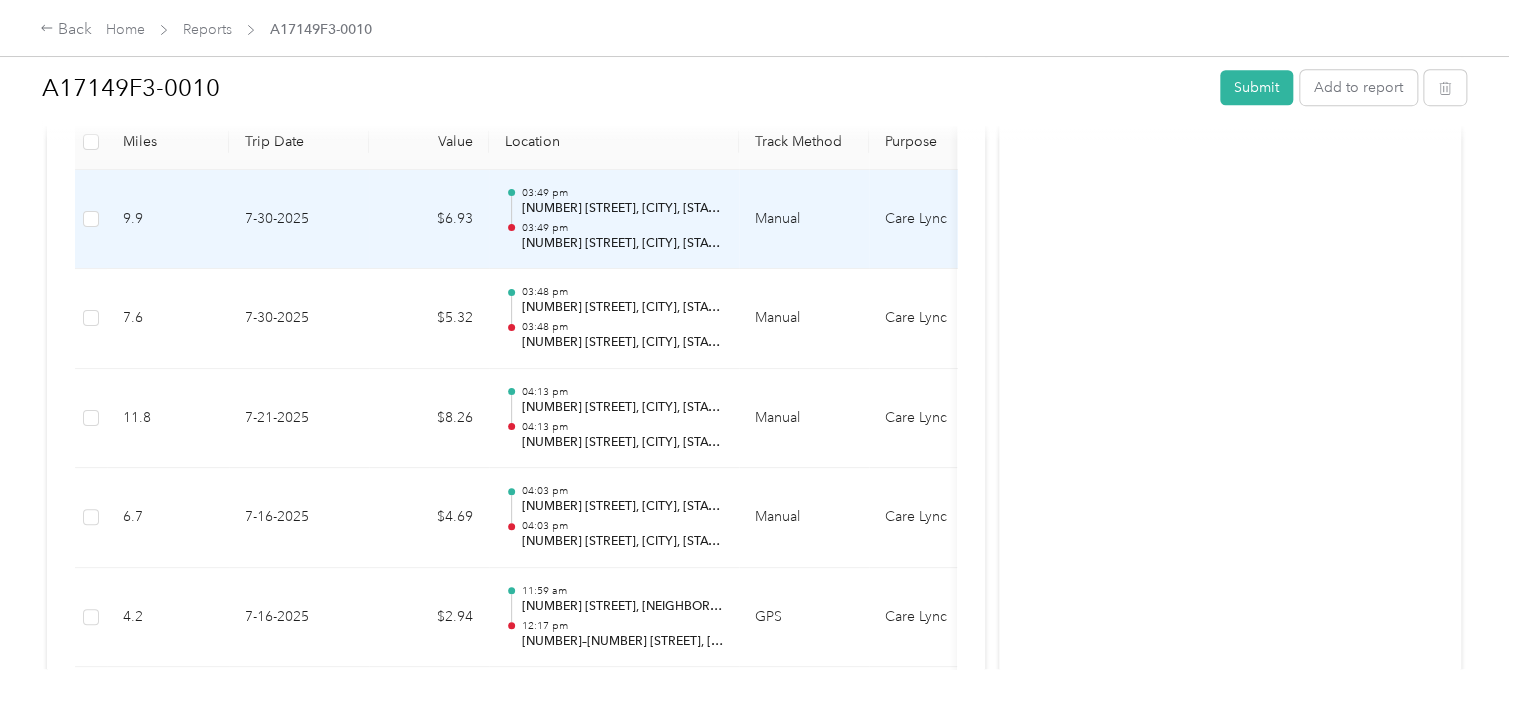 scroll, scrollTop: 541, scrollLeft: 0, axis: vertical 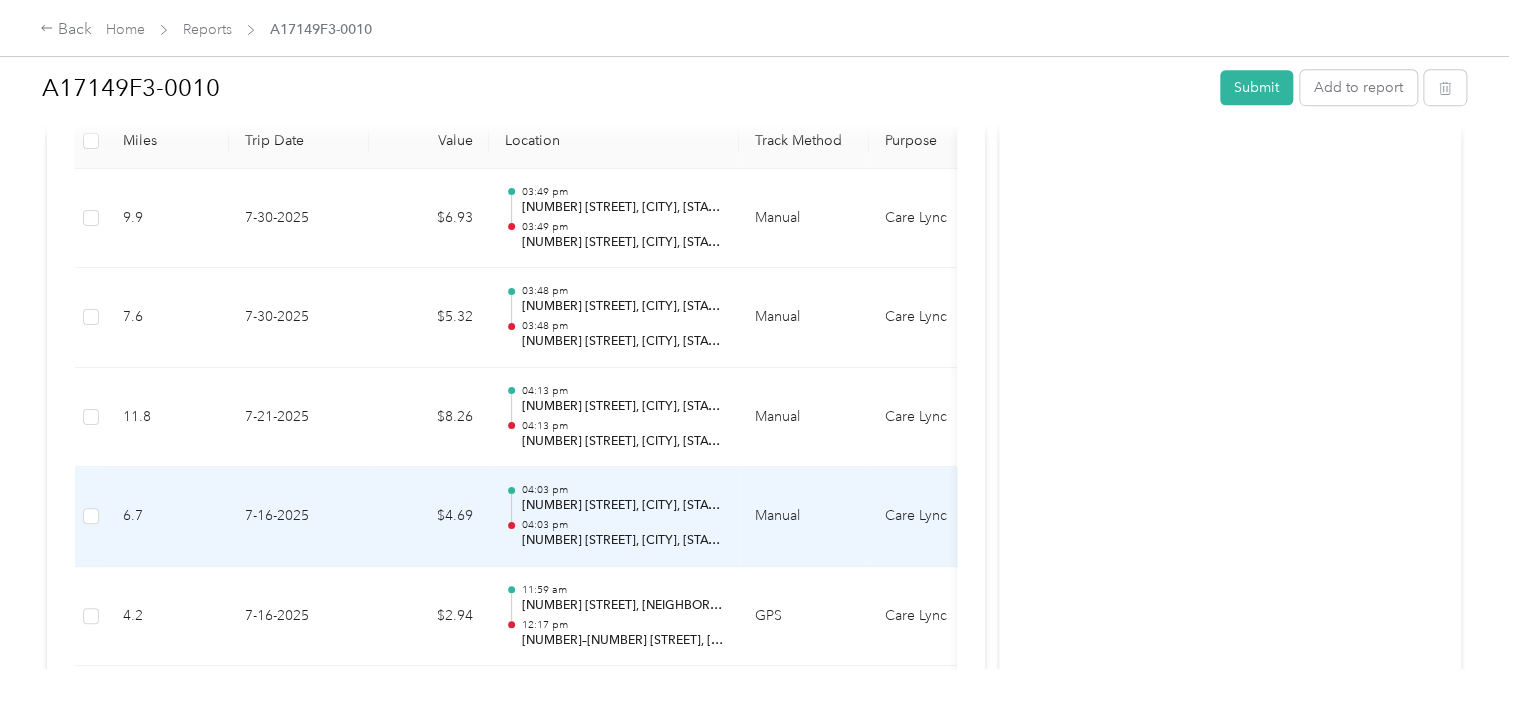 click on "[NUMBER] [STREET], [CITY], [STATE], [COUNTRY]" at bounding box center [622, 541] 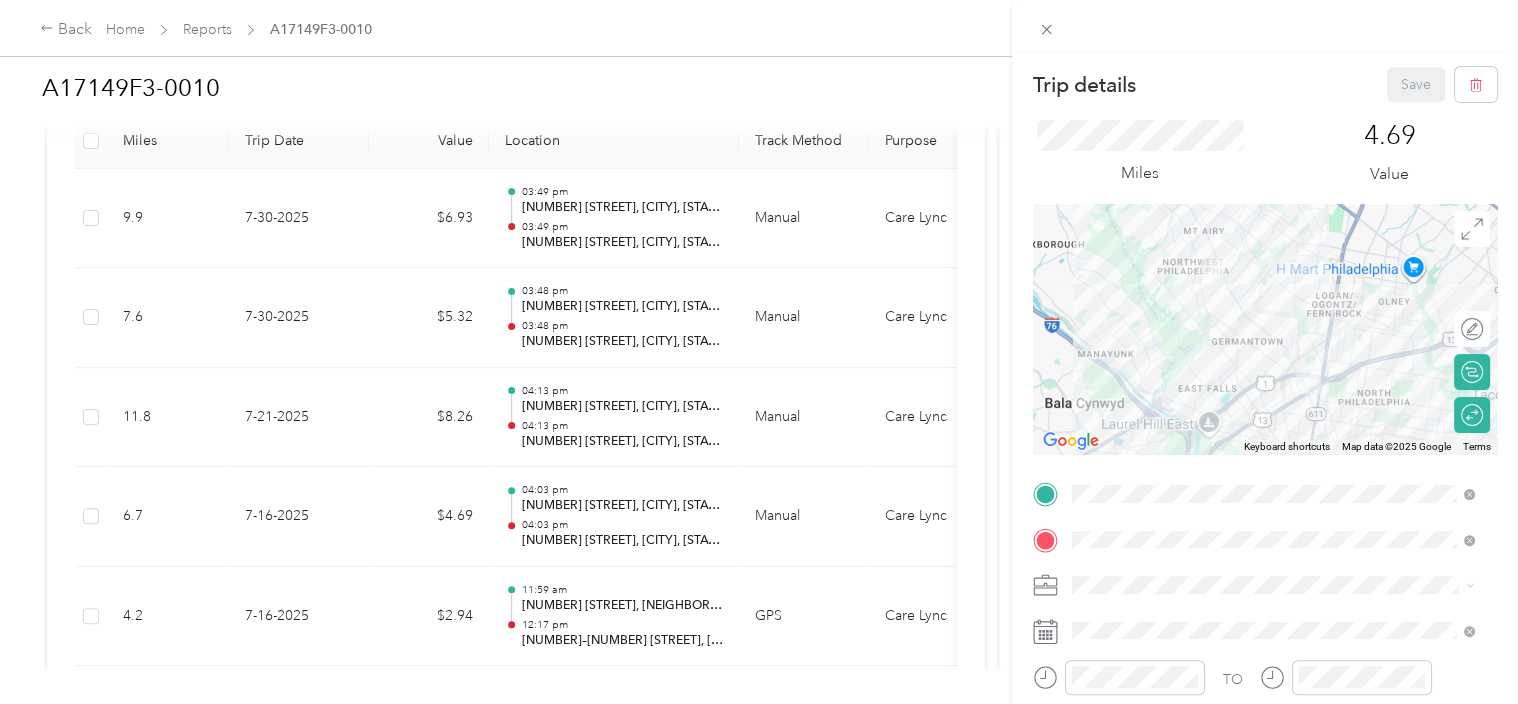 click on "Trip details Save This trip cannot be edited because it is either under review, approved, or paid. Contact your Team Manager to edit it. Miles 4.69 Value  To navigate the map with touch gestures double-tap and hold your finger on the map, then drag the map. ← Move left → Move right ↑ Move up ↓ Move down + Zoom in - Zoom out Home Jump left by 75% End Jump right by 75% Page Up Jump up by 75% Page Down Jump down by 75% Keyboard shortcuts Map Data Map data ©2025 Google Map data ©2025 Google 2 km  Click to toggle between metric and imperial units Terms Report a map error Edit route Calculate route Round trip TO Add photo" at bounding box center (759, 352) 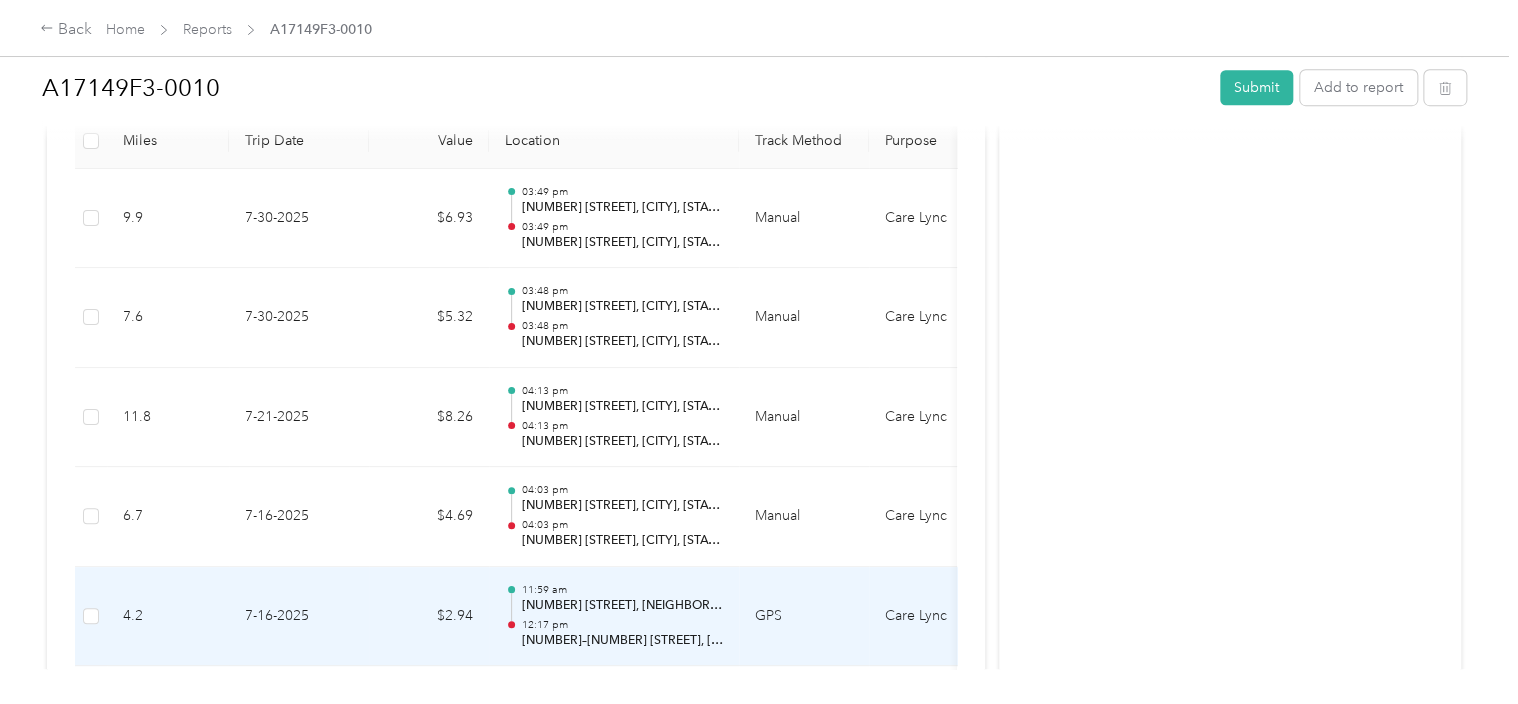 click on "[NUMBER] [STREET], [NEIGHBORHOOD], [CITY], [STATE]" at bounding box center (622, 606) 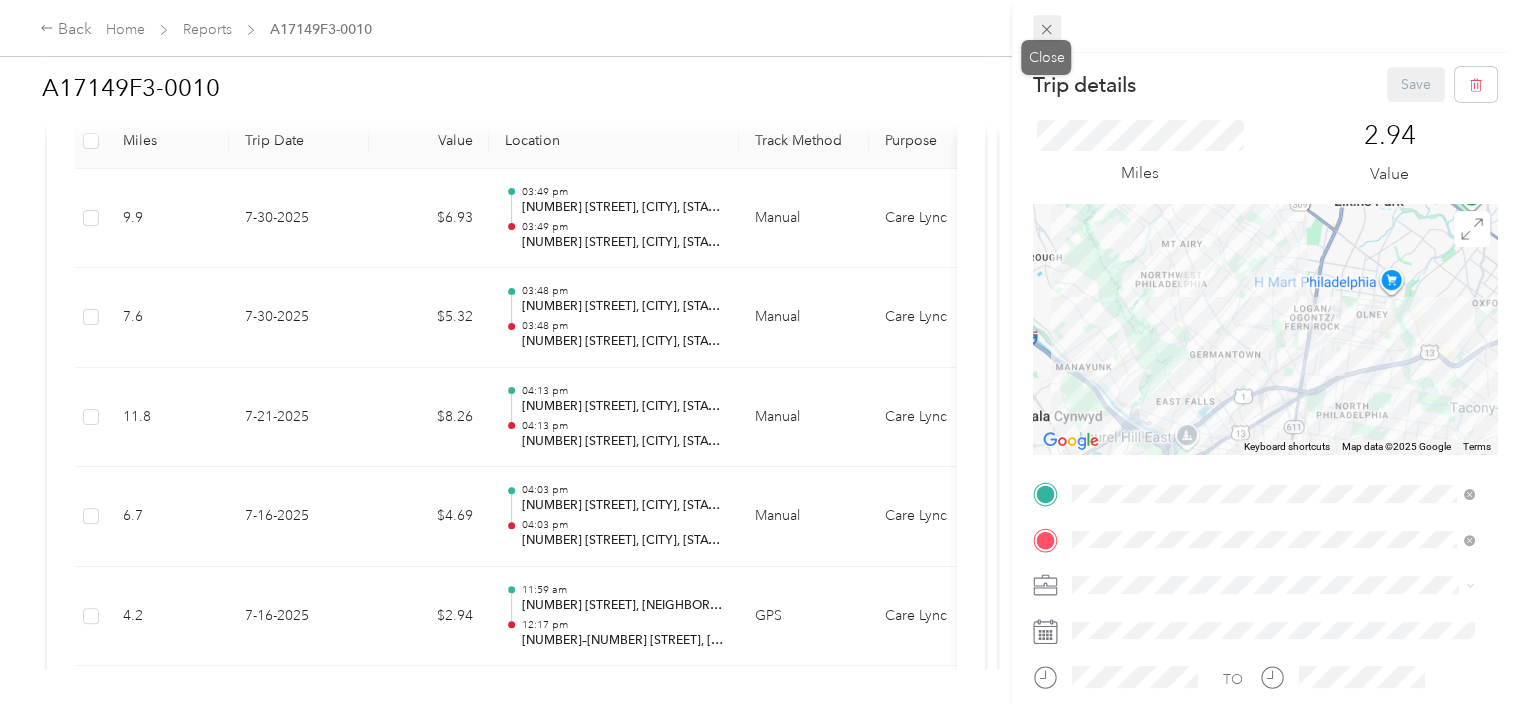 click at bounding box center (1047, 29) 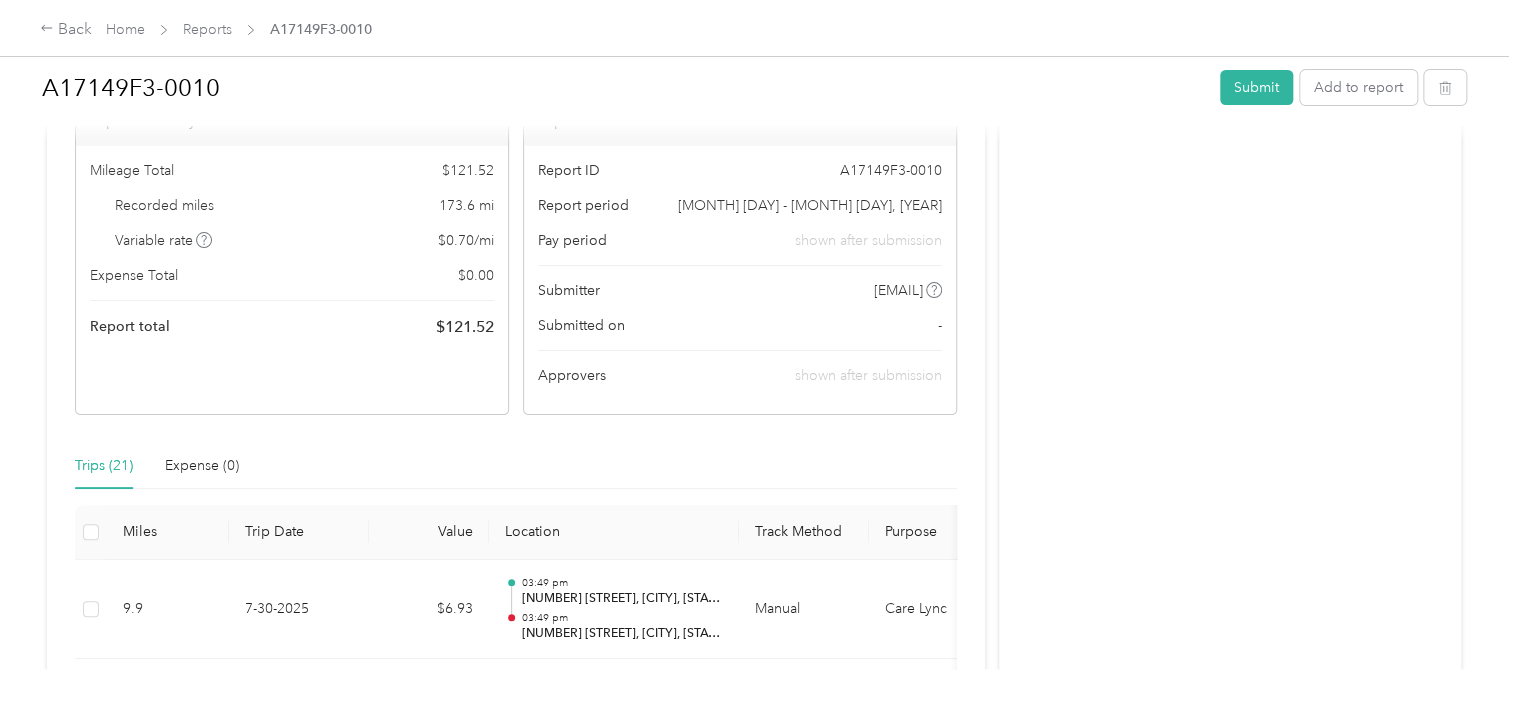 scroll, scrollTop: 148, scrollLeft: 0, axis: vertical 